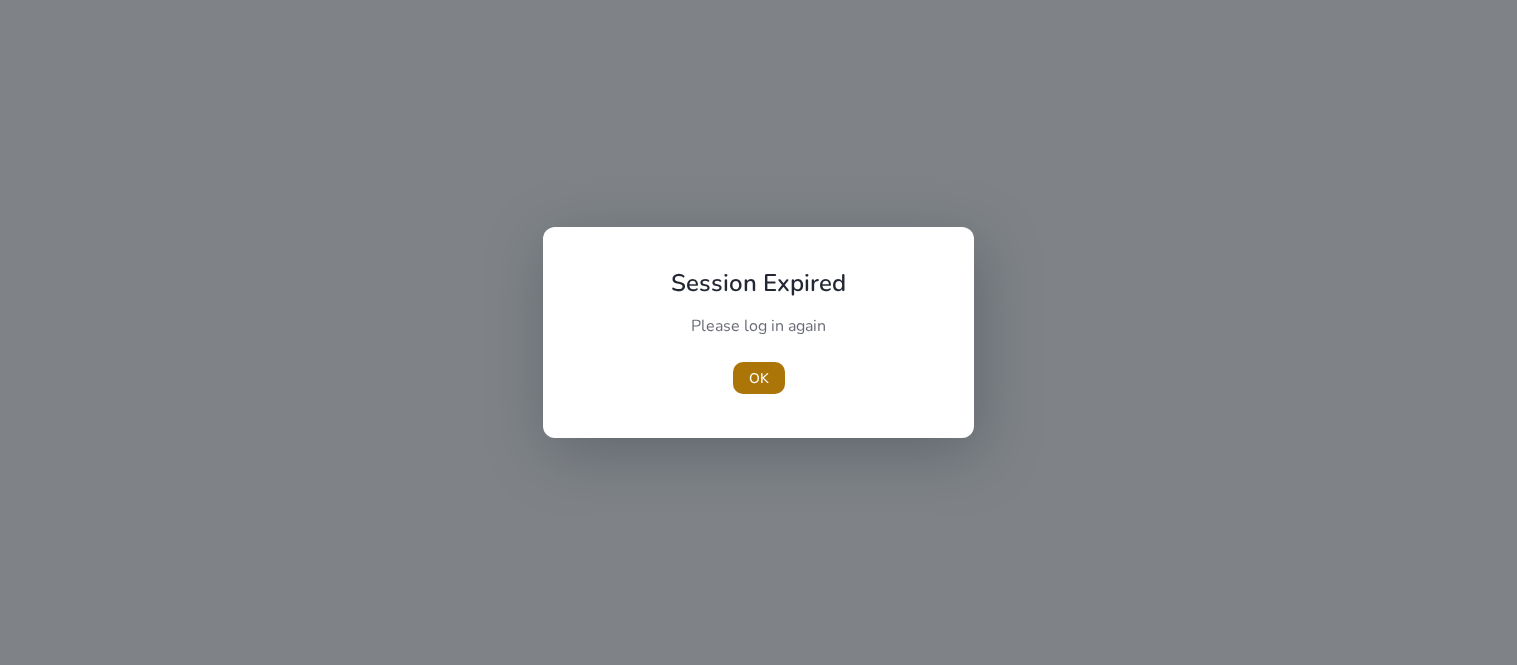 scroll, scrollTop: 0, scrollLeft: 0, axis: both 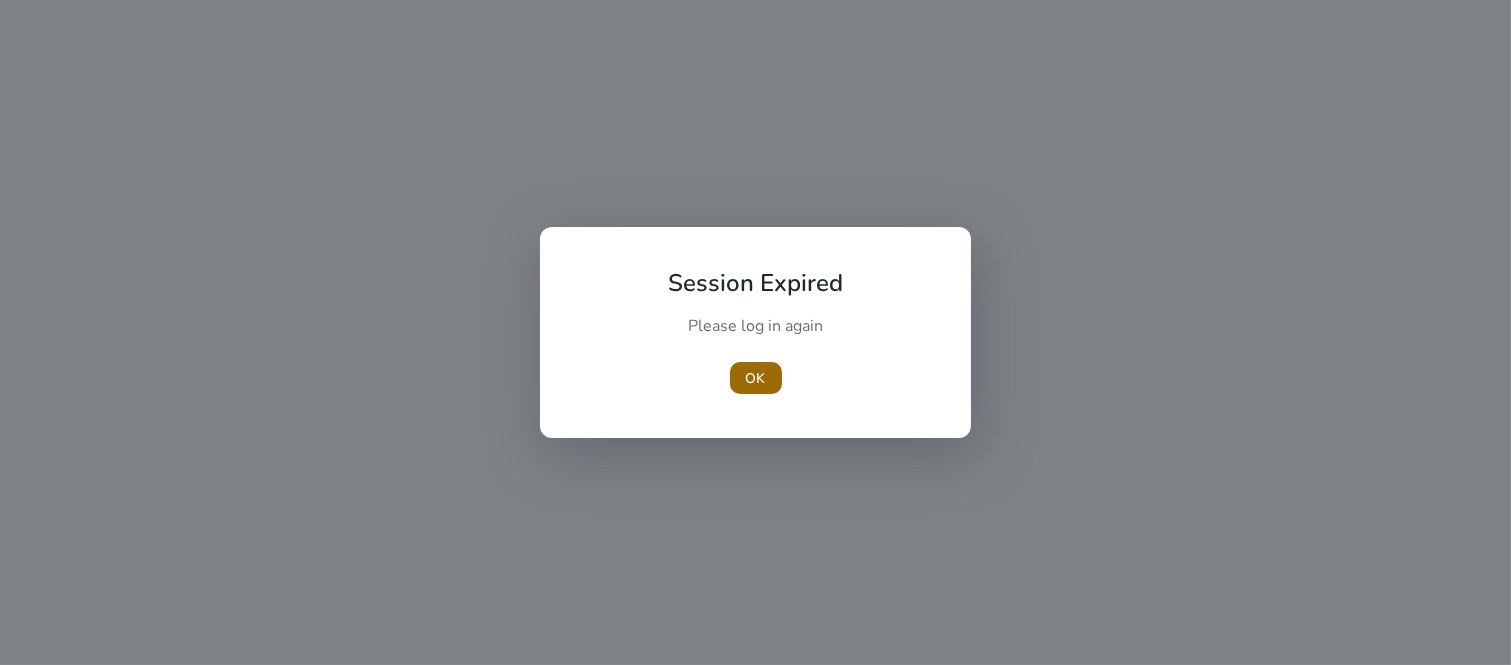 click on "OK" at bounding box center [756, 378] 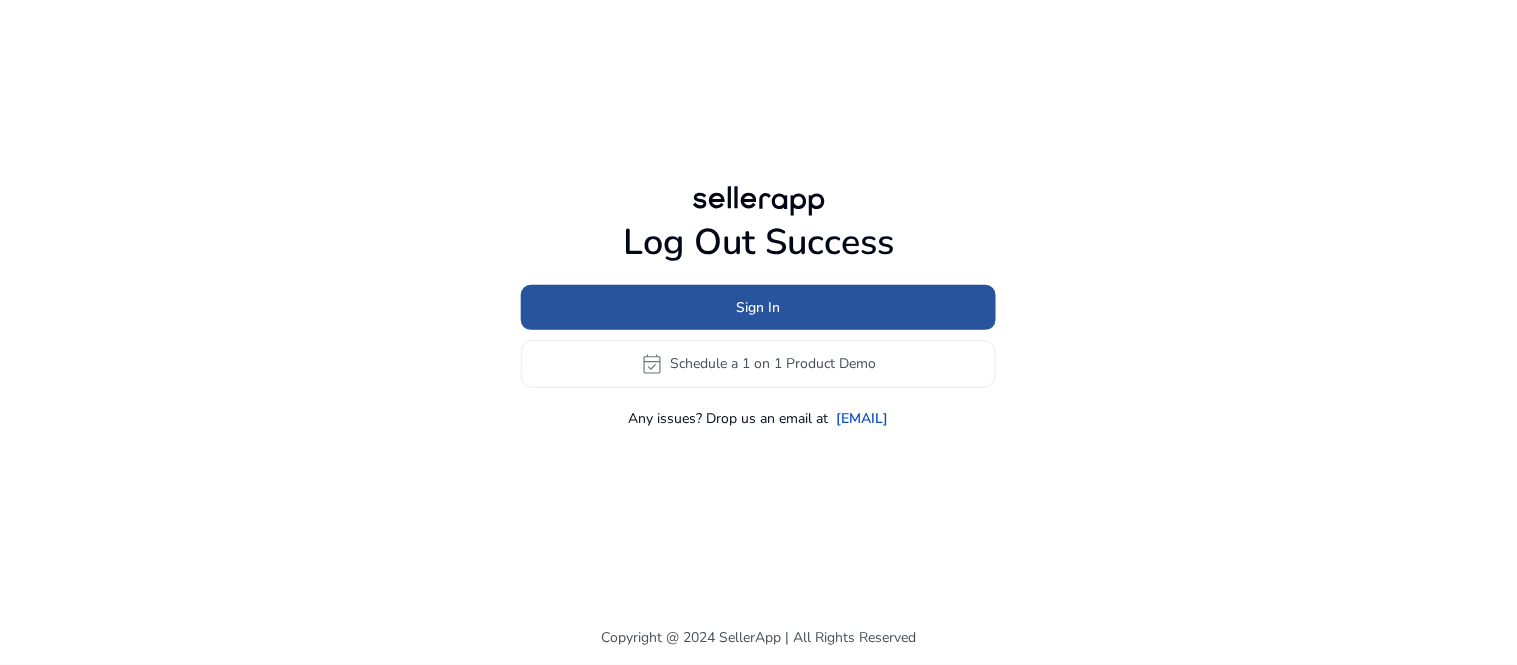 click on "Sign In" 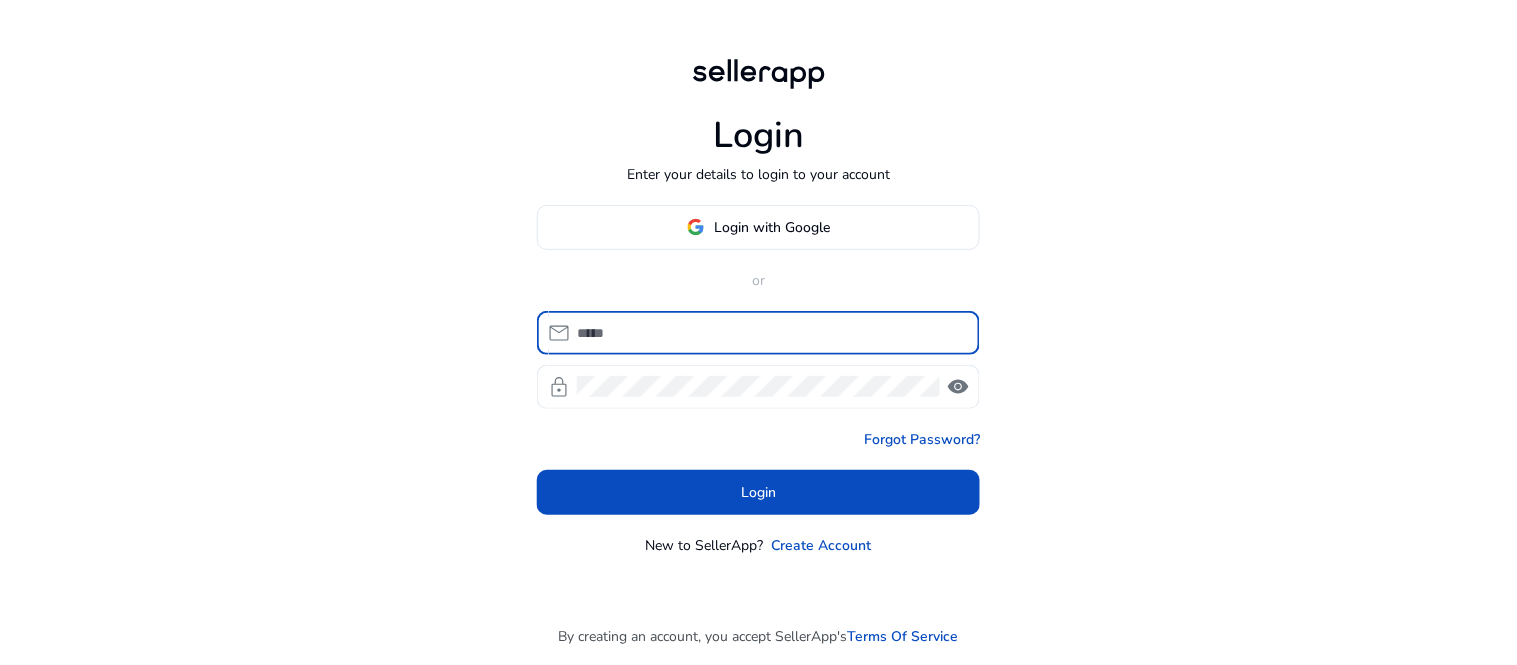 type on "**********" 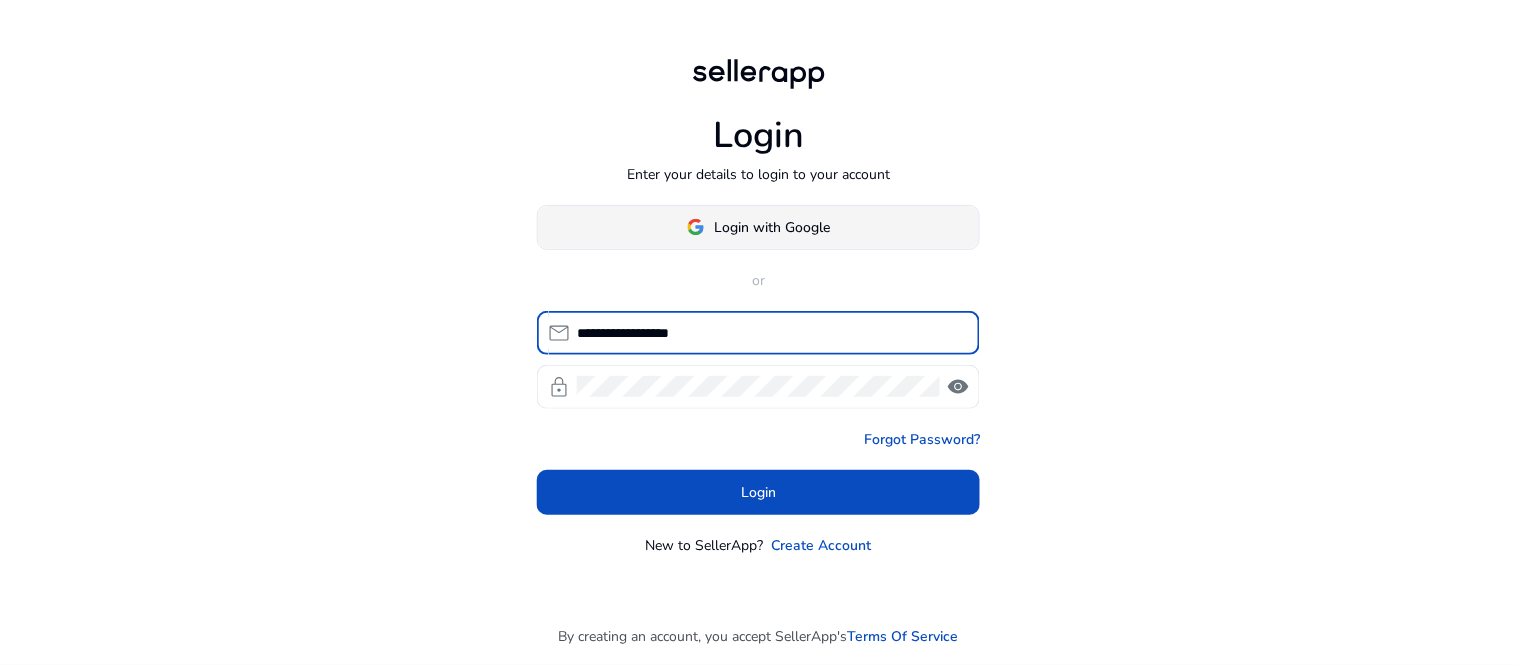 click on "Login with Google" 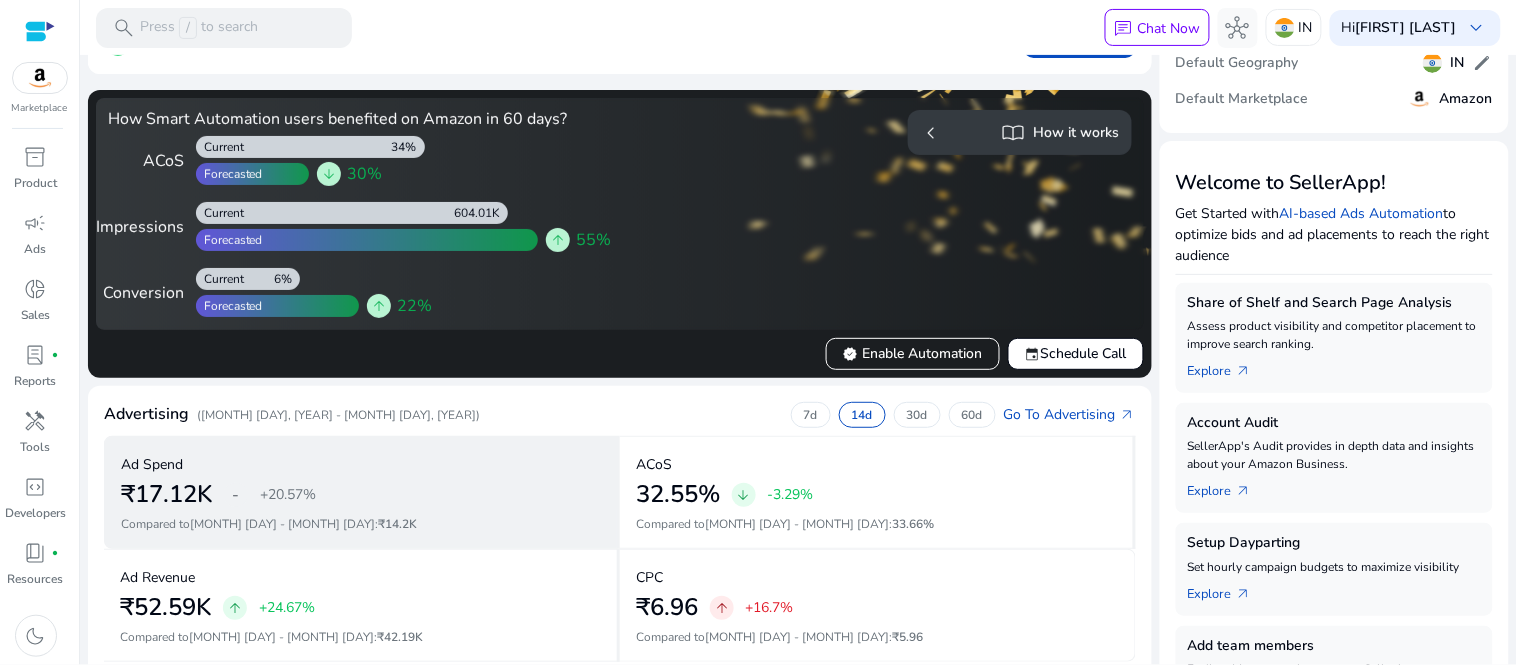 scroll, scrollTop: 333, scrollLeft: 0, axis: vertical 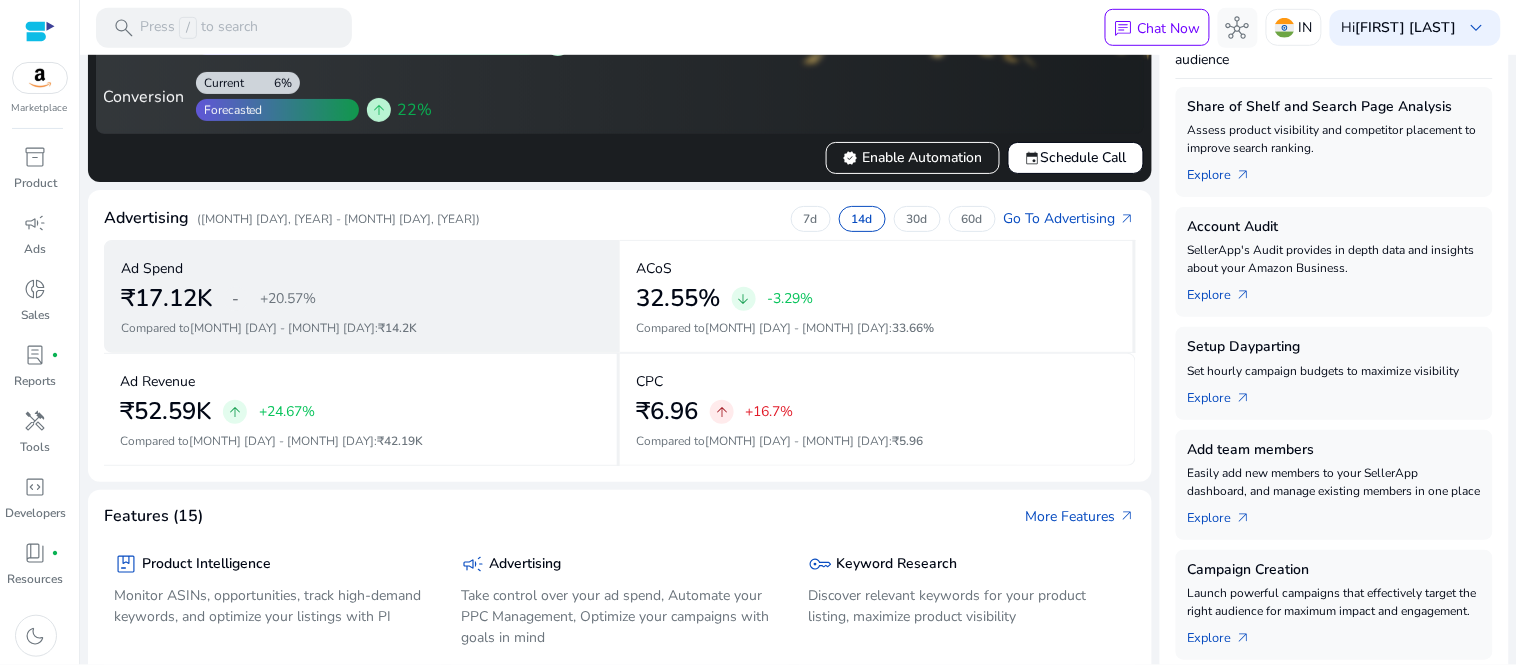 click on "Ad Spend" 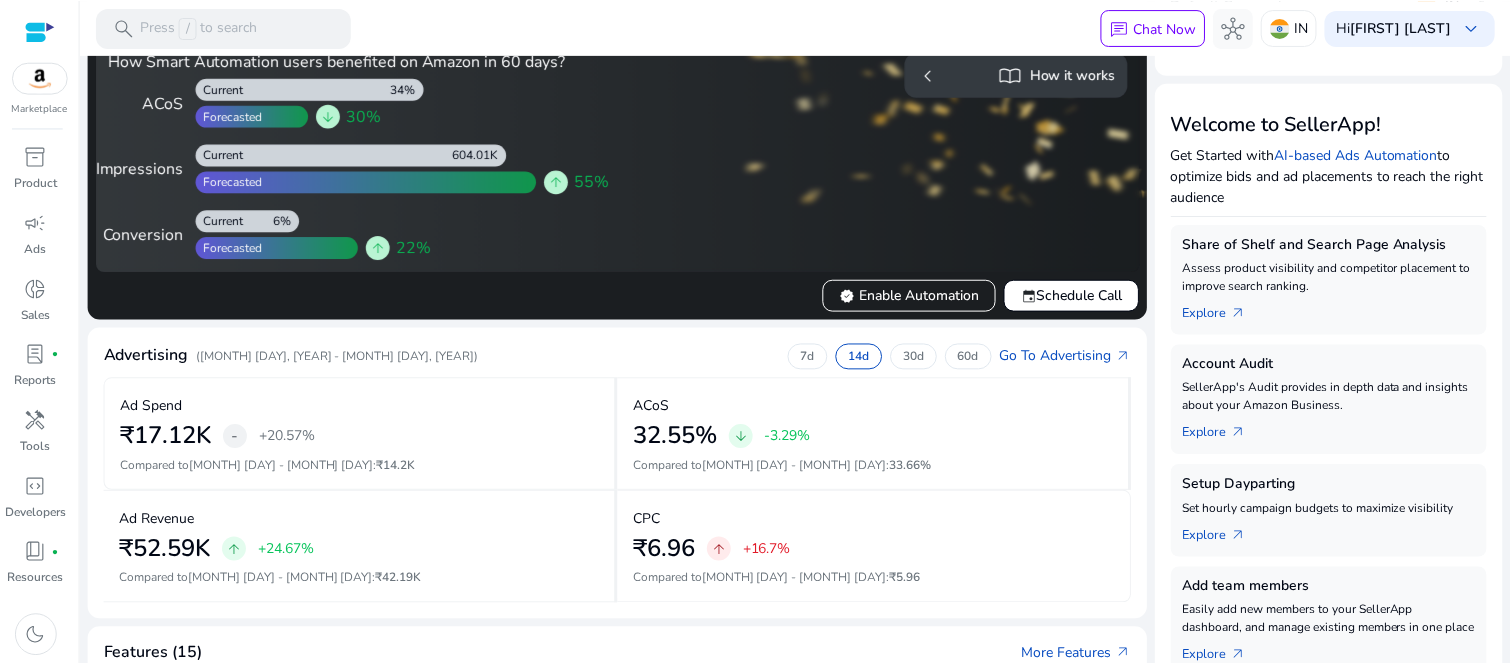 scroll, scrollTop: 0, scrollLeft: 0, axis: both 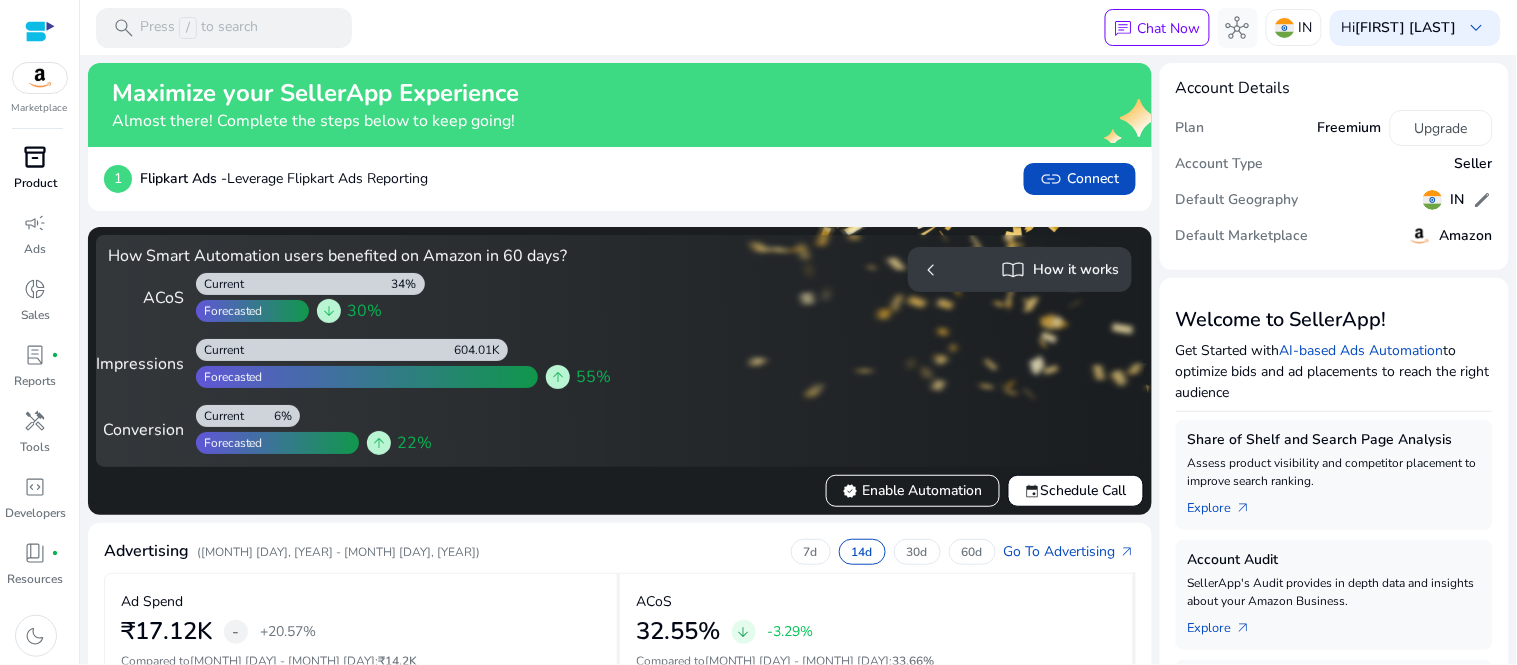 click on "inventory_2" at bounding box center [36, 157] 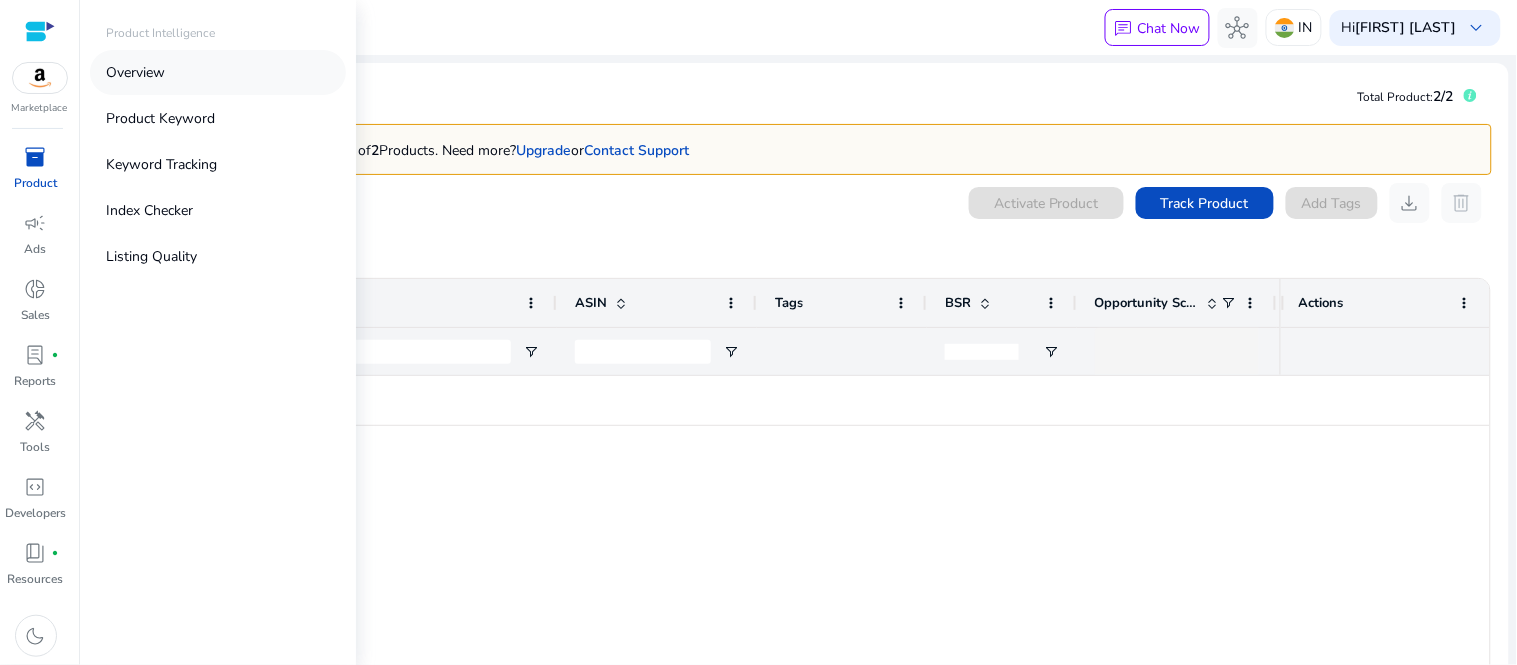 click on "Overview" at bounding box center (135, 72) 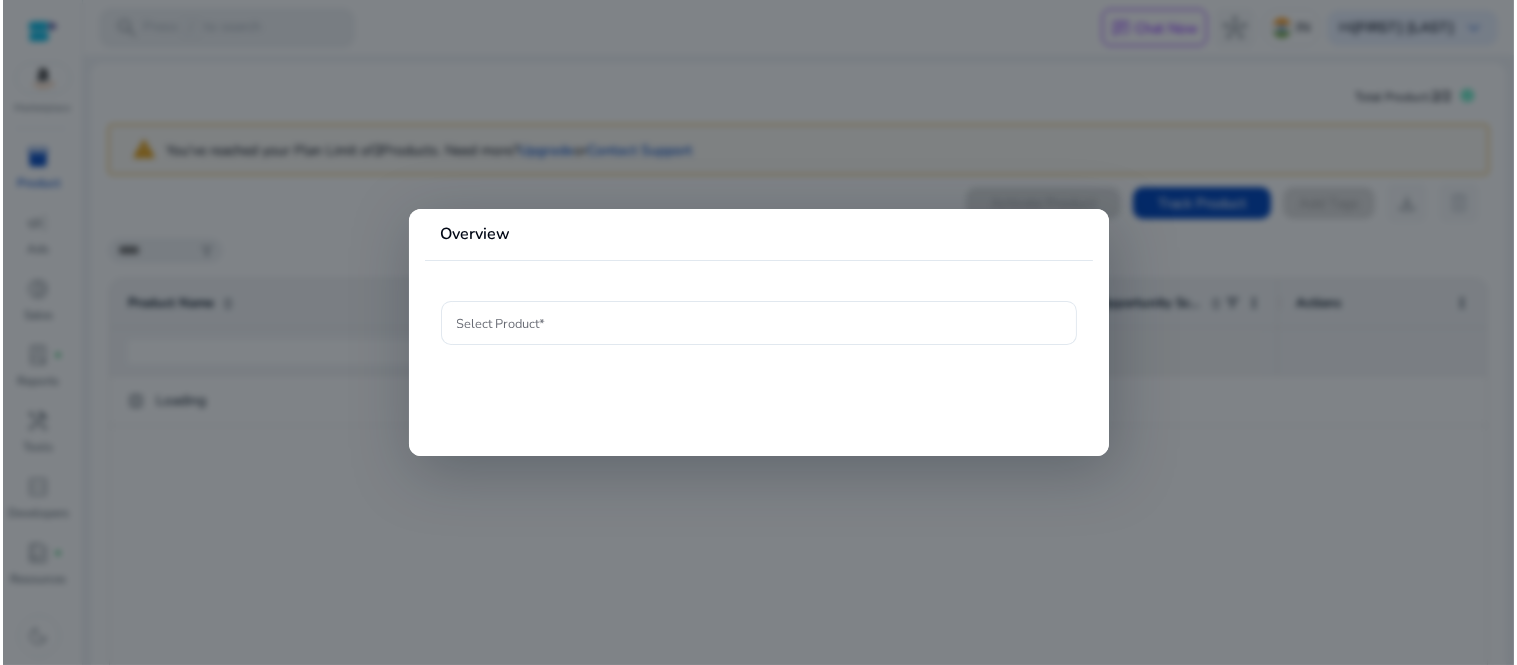 scroll, scrollTop: 0, scrollLeft: 0, axis: both 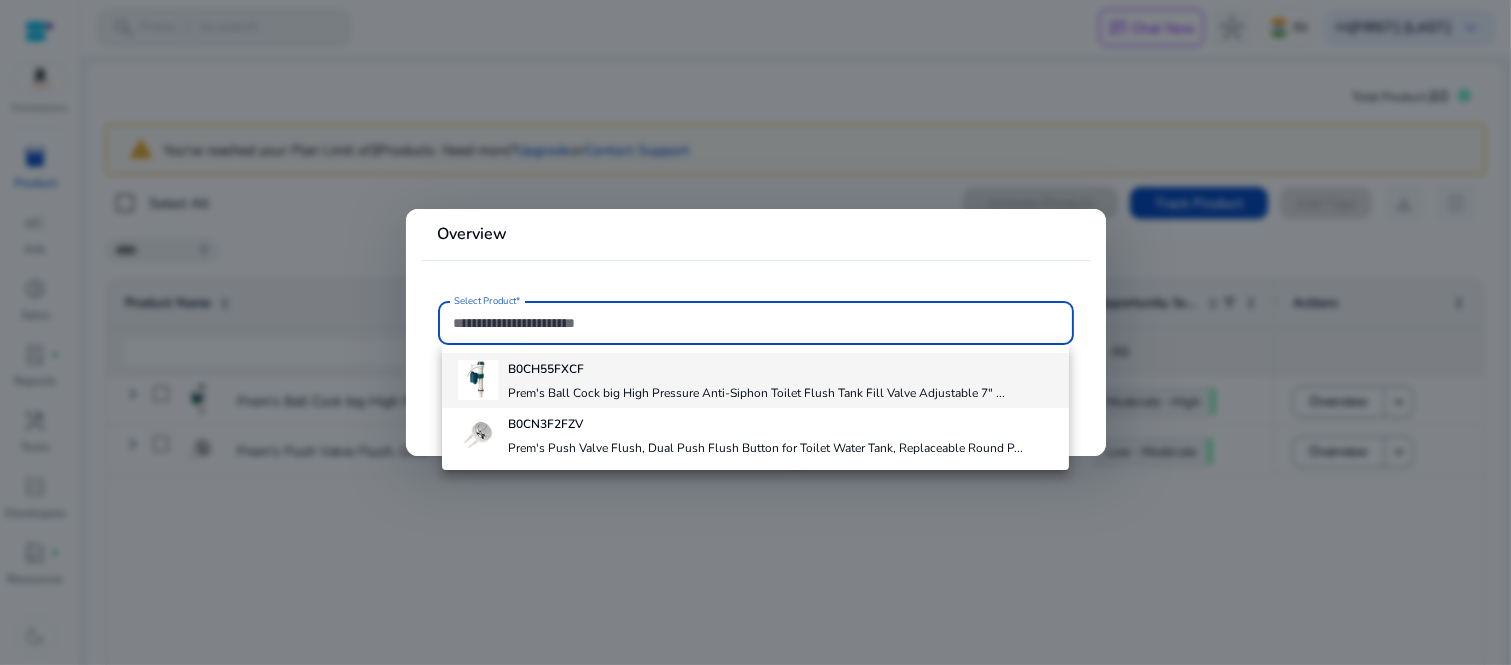 click on "B0CH55FXCF" at bounding box center [546, 369] 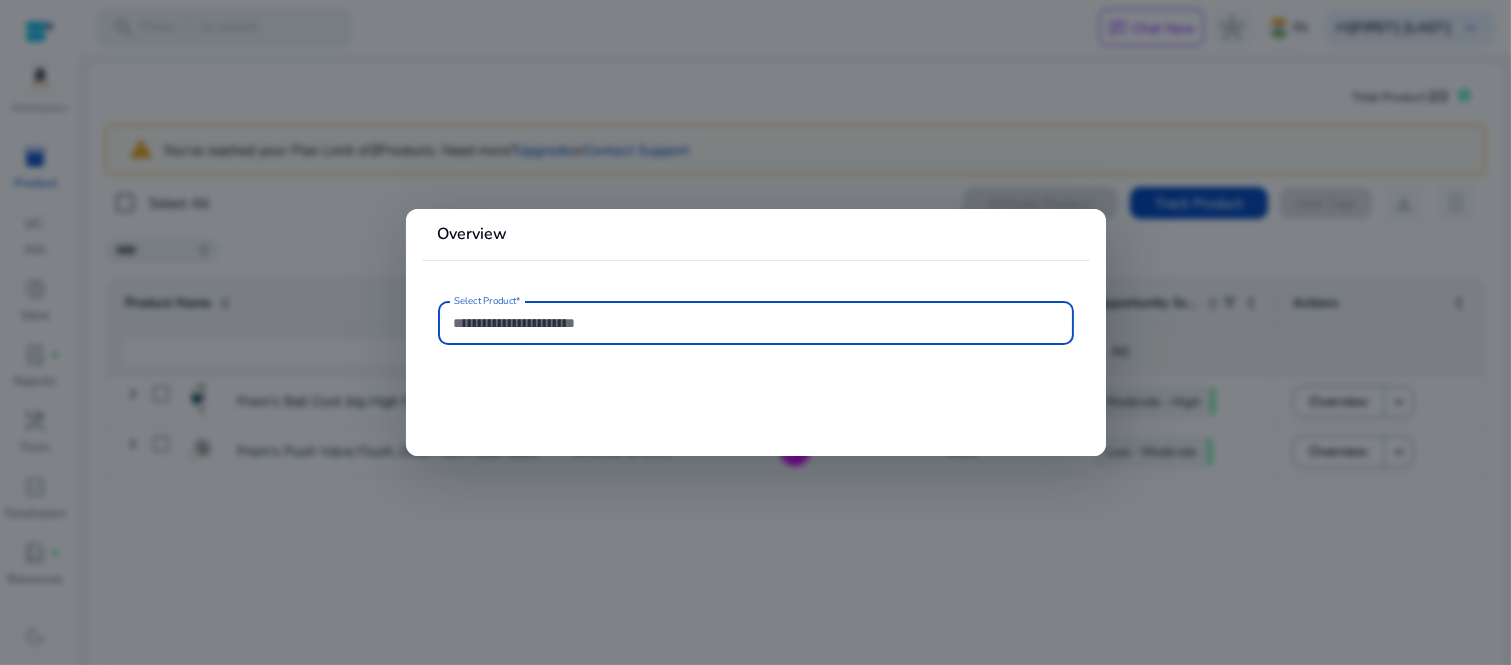 type on "**********" 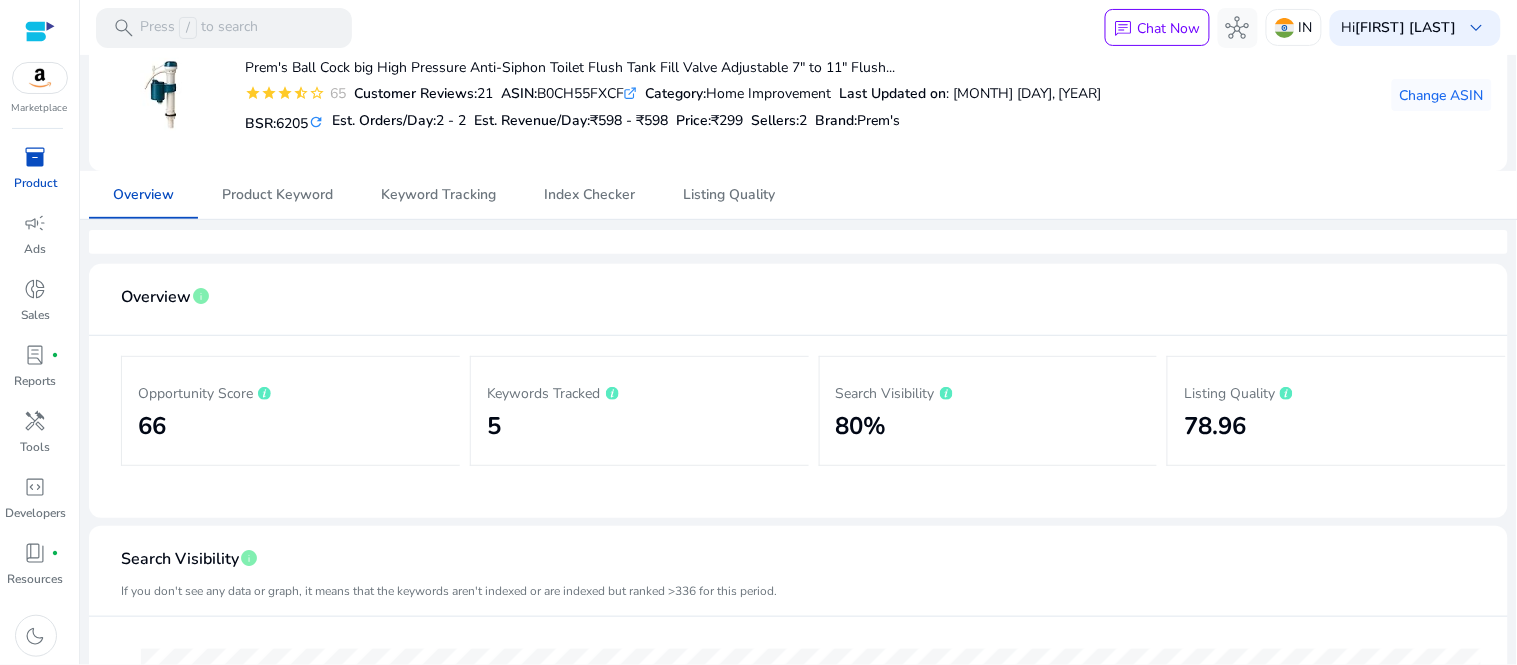 scroll, scrollTop: 0, scrollLeft: 0, axis: both 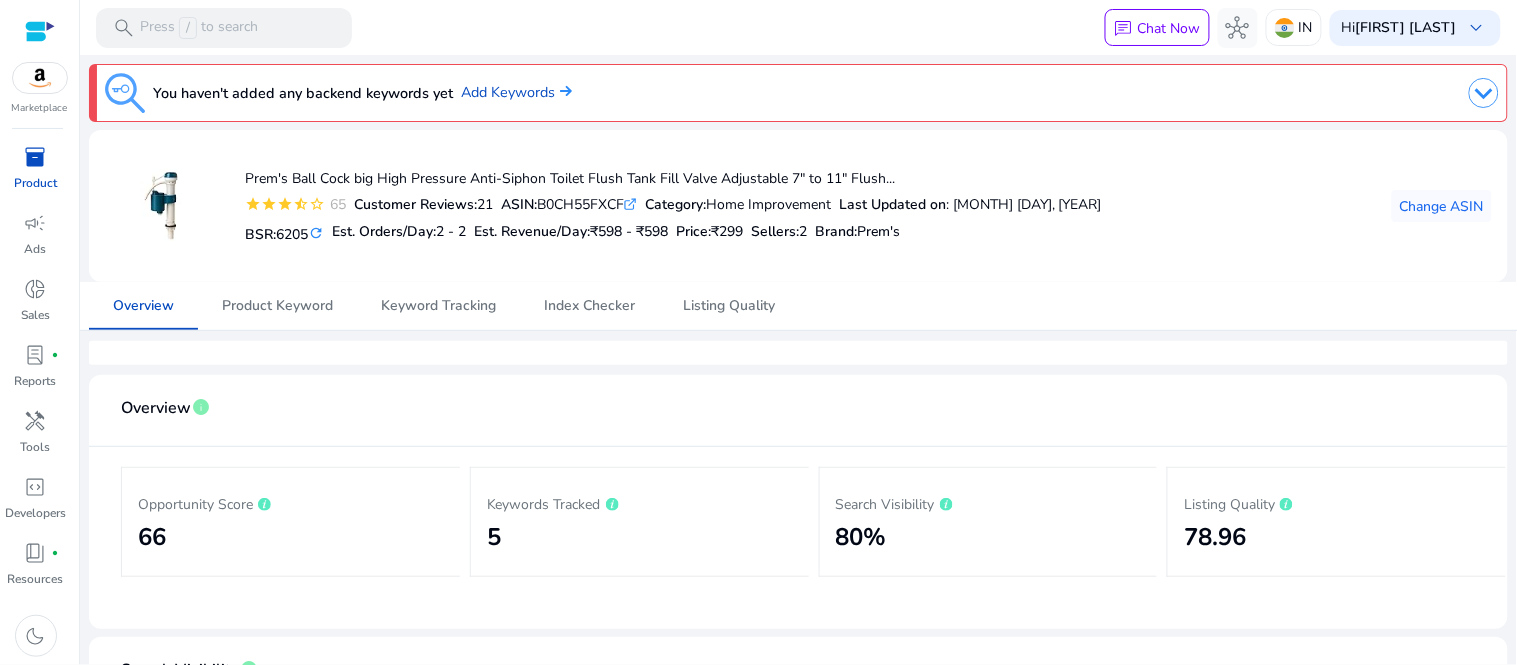 click 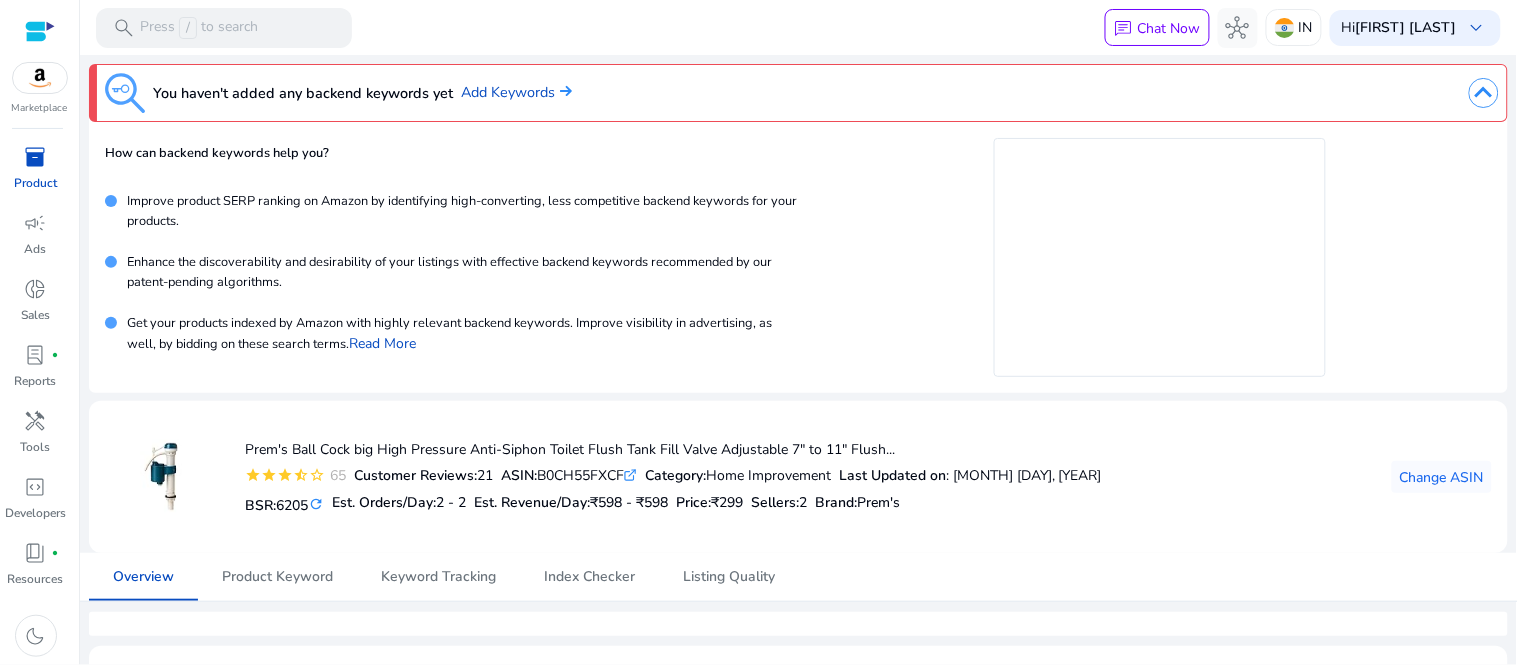 click 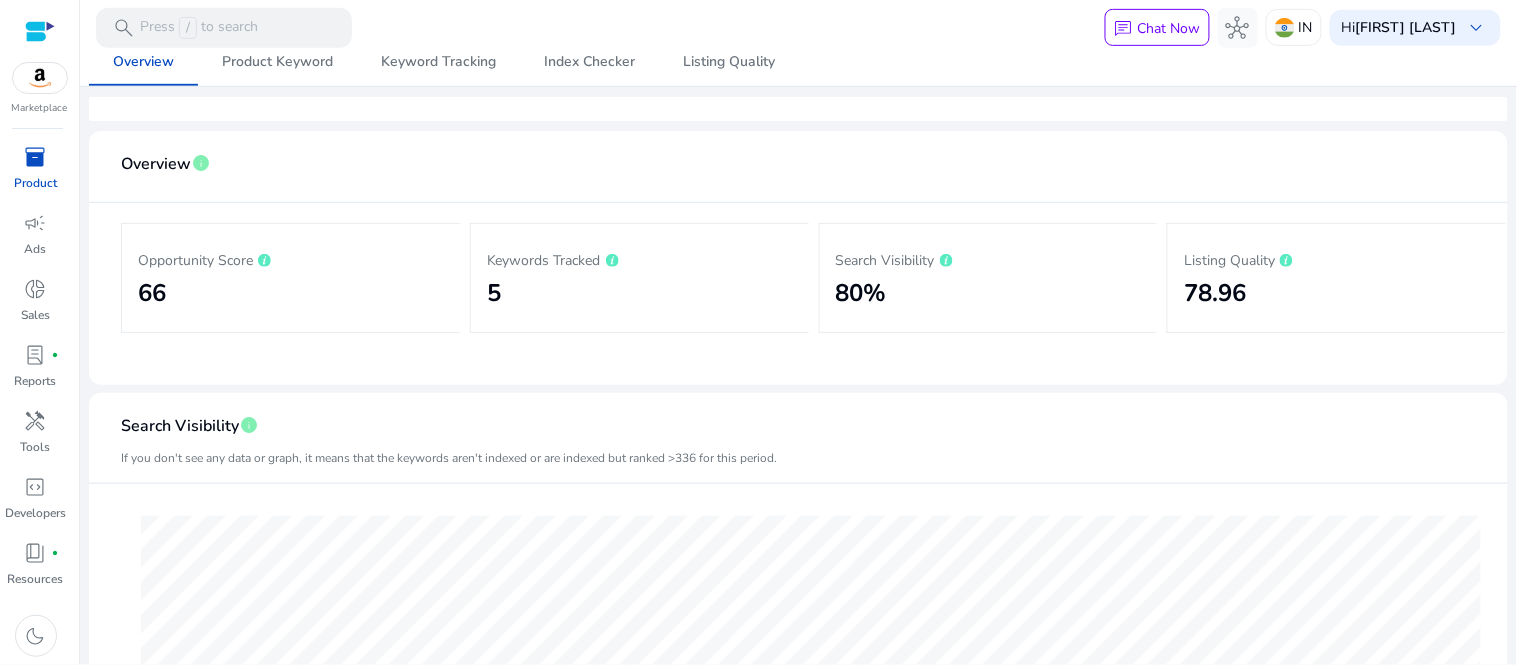 scroll, scrollTop: 242, scrollLeft: 0, axis: vertical 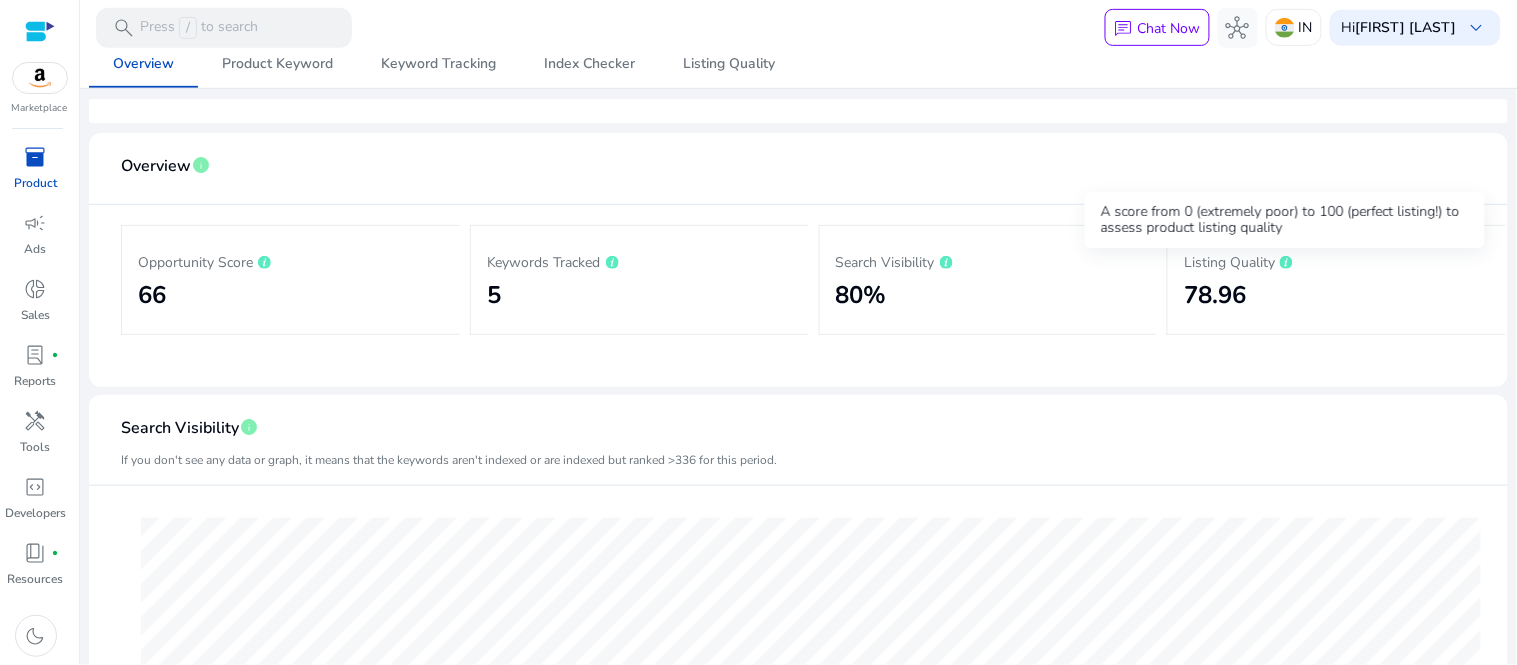 click 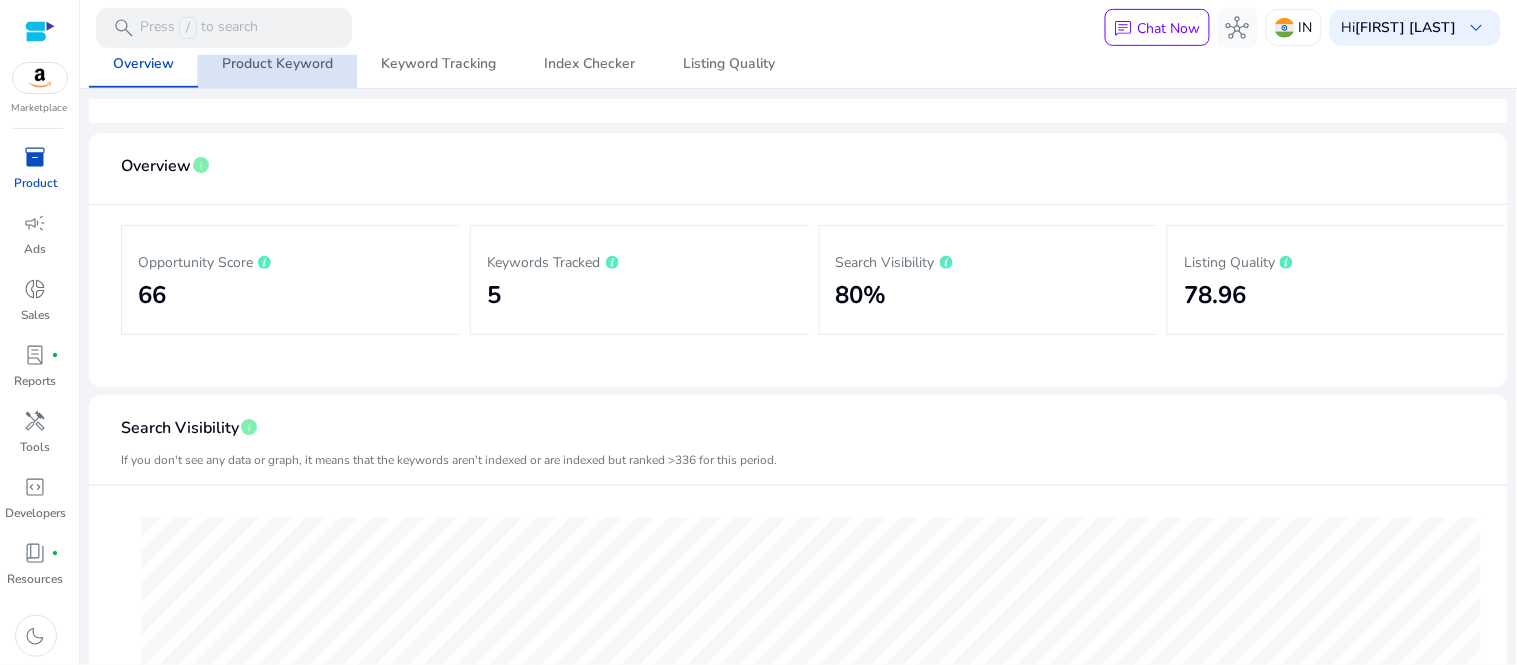 click on "Product Keyword" at bounding box center [277, 64] 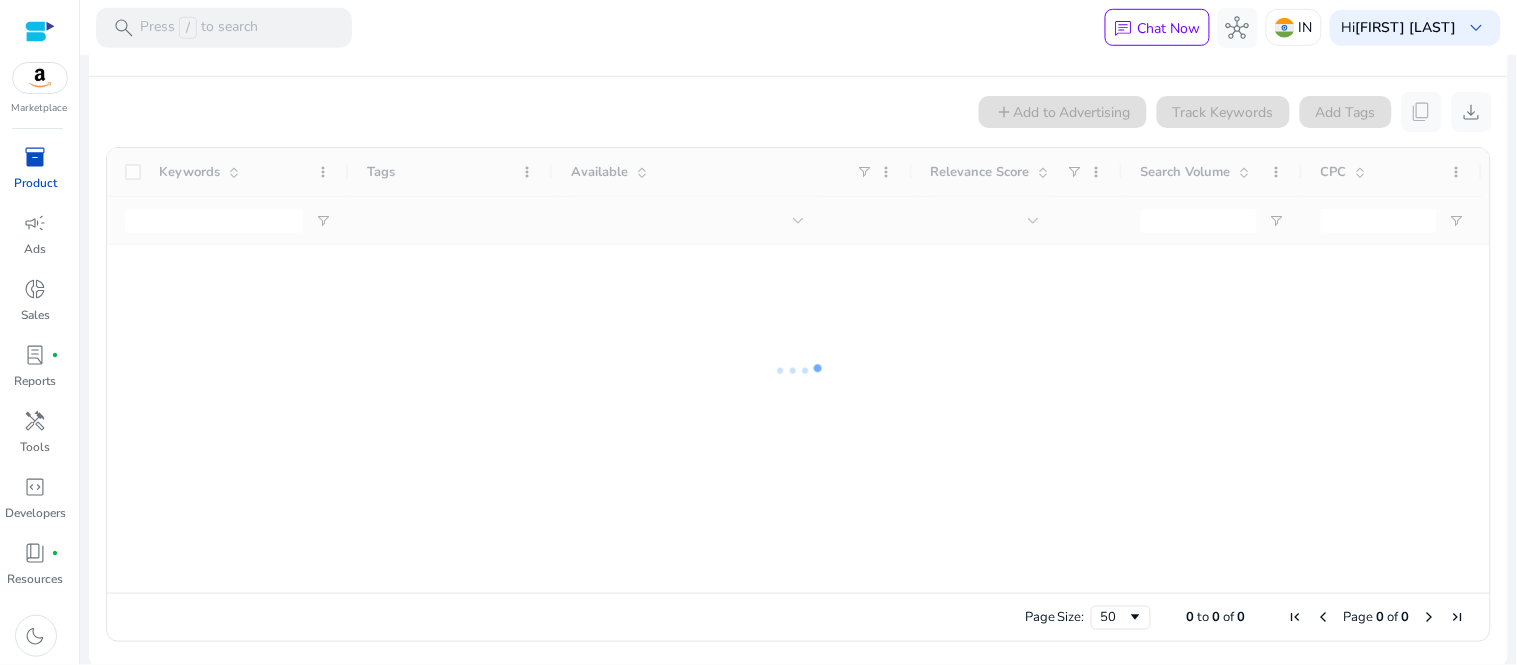 scroll, scrollTop: 373, scrollLeft: 0, axis: vertical 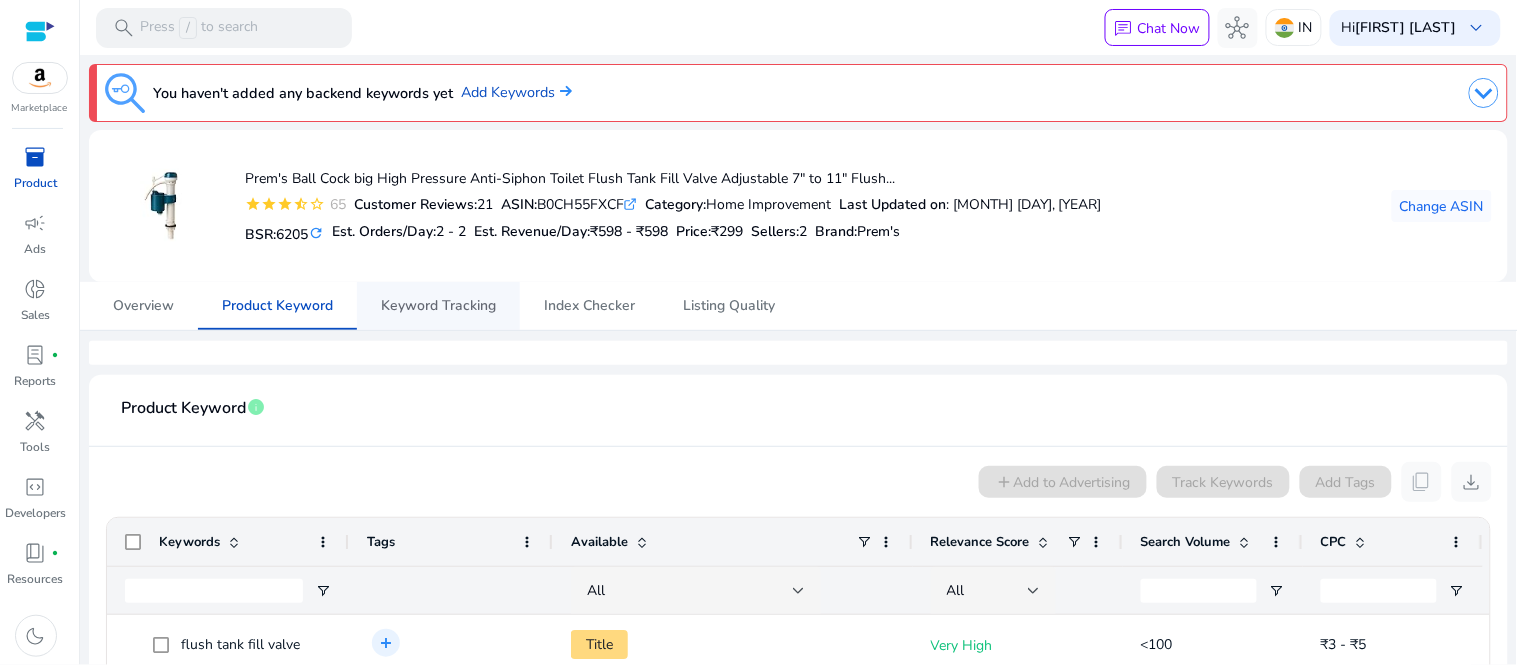 click on "Keyword Tracking" at bounding box center (438, 306) 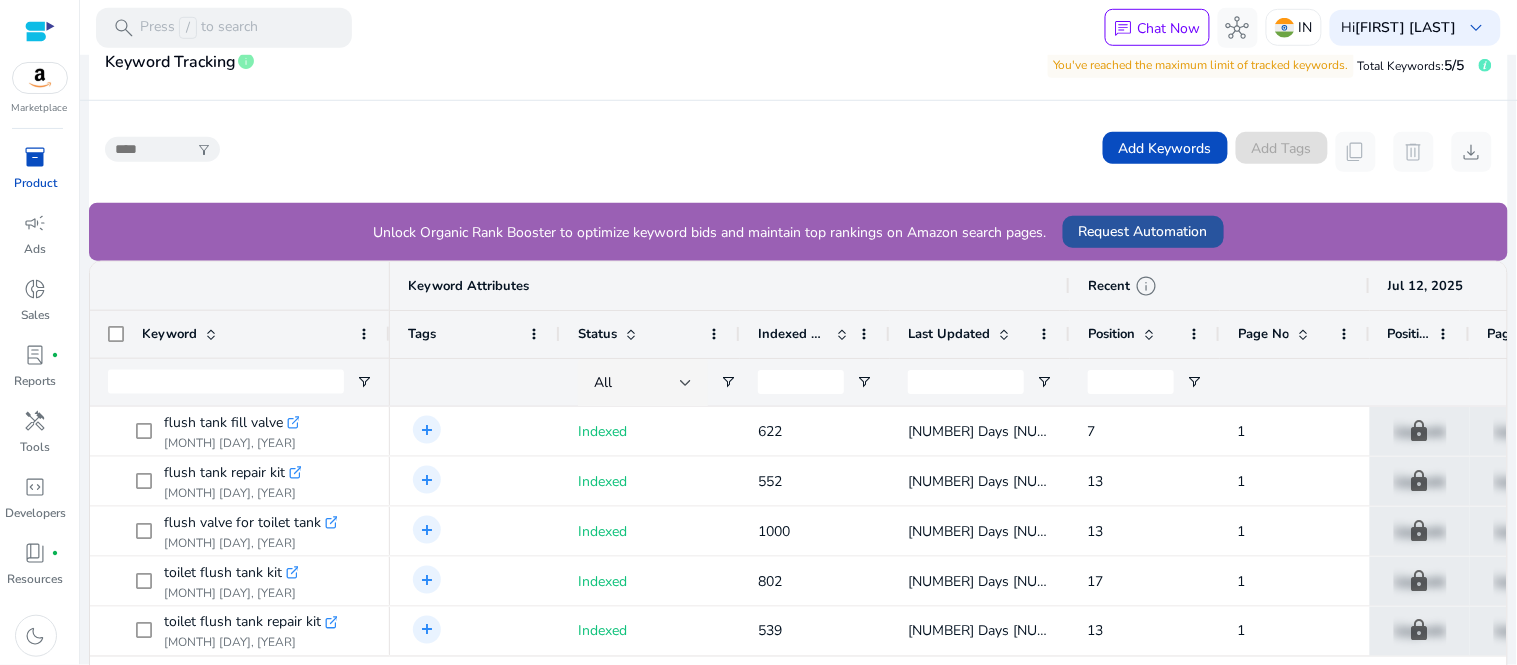 click on "Request Automation" at bounding box center [1143, 231] 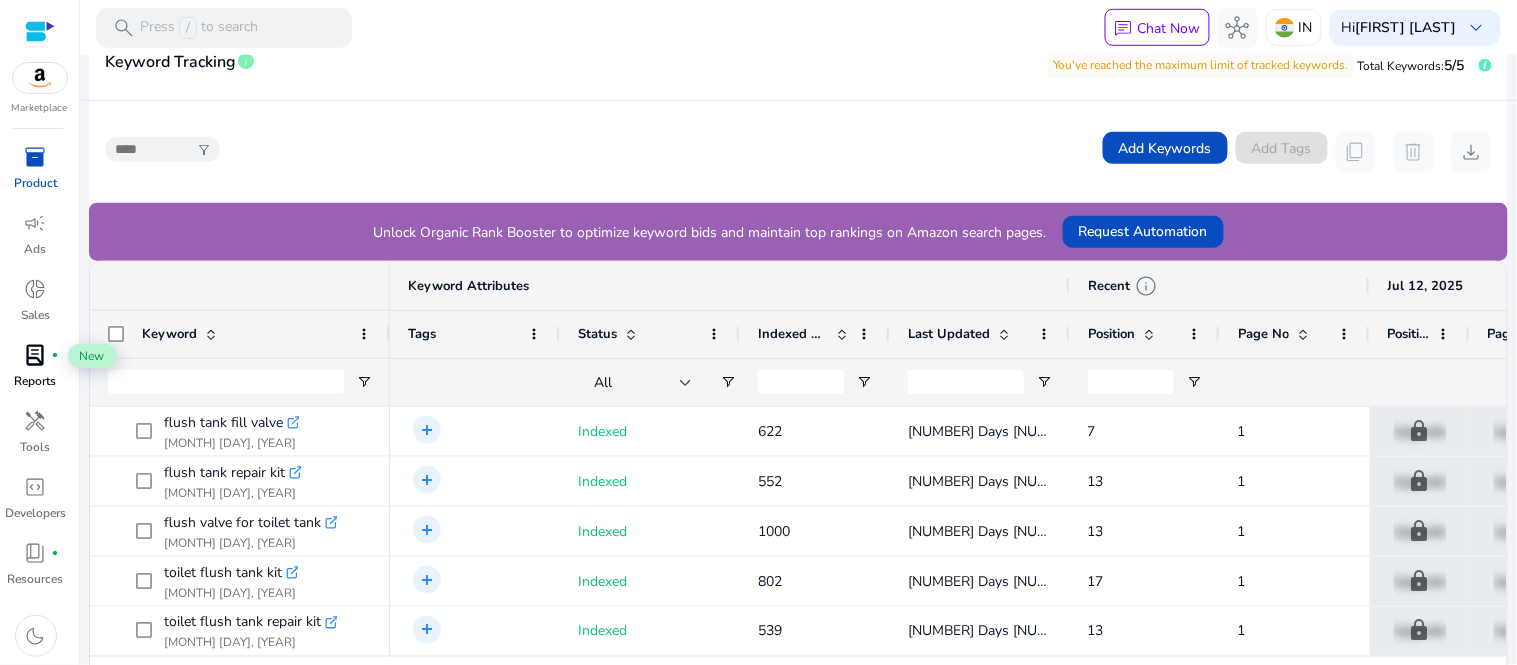 click on "lab_profile   fiber_manual_record" at bounding box center [36, 355] 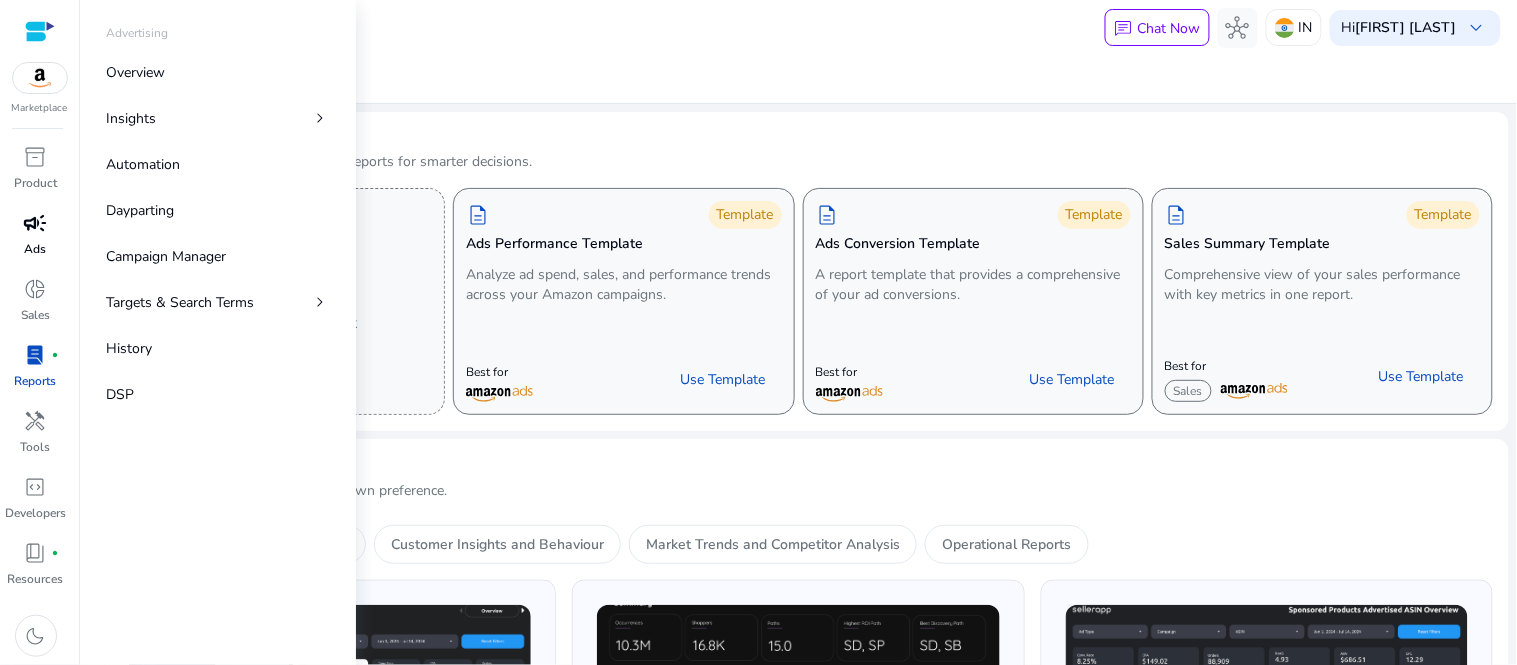 click on "campaign" at bounding box center [36, 223] 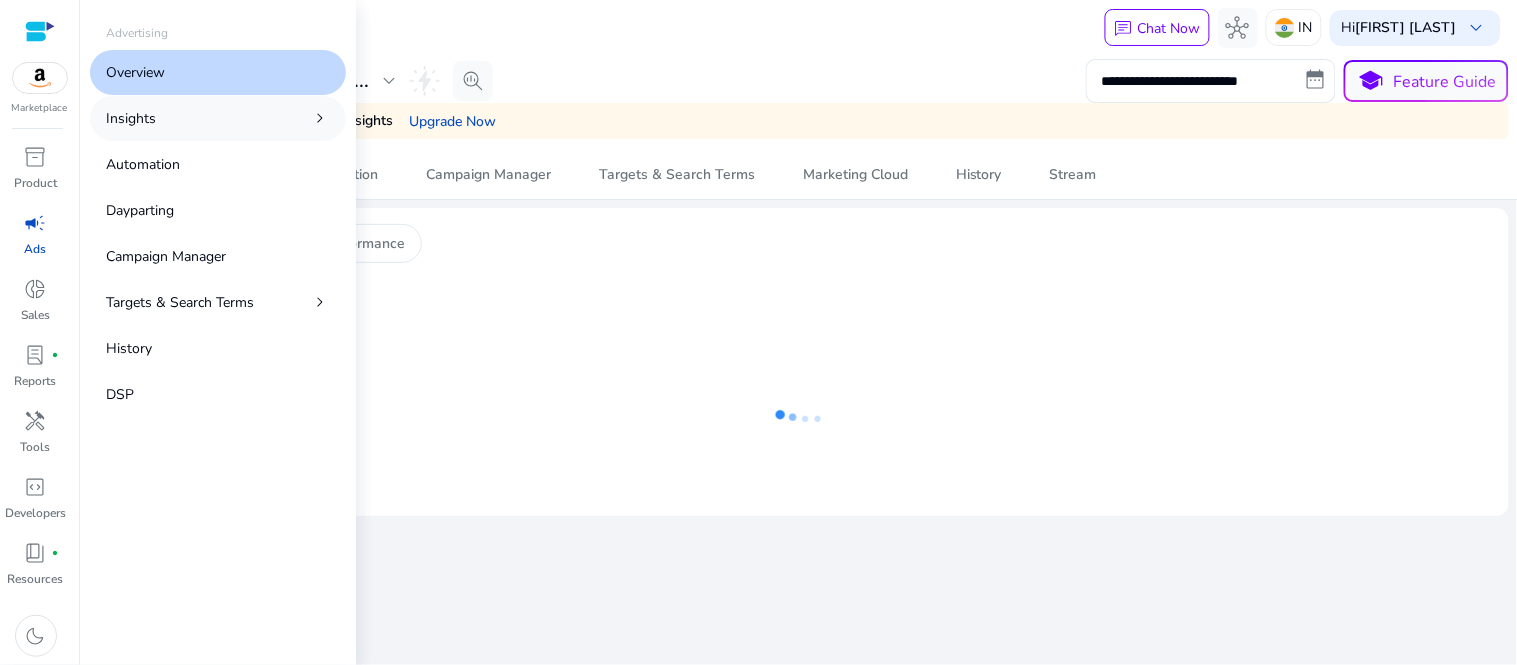 click on "Insights   chevron_right" at bounding box center (218, 118) 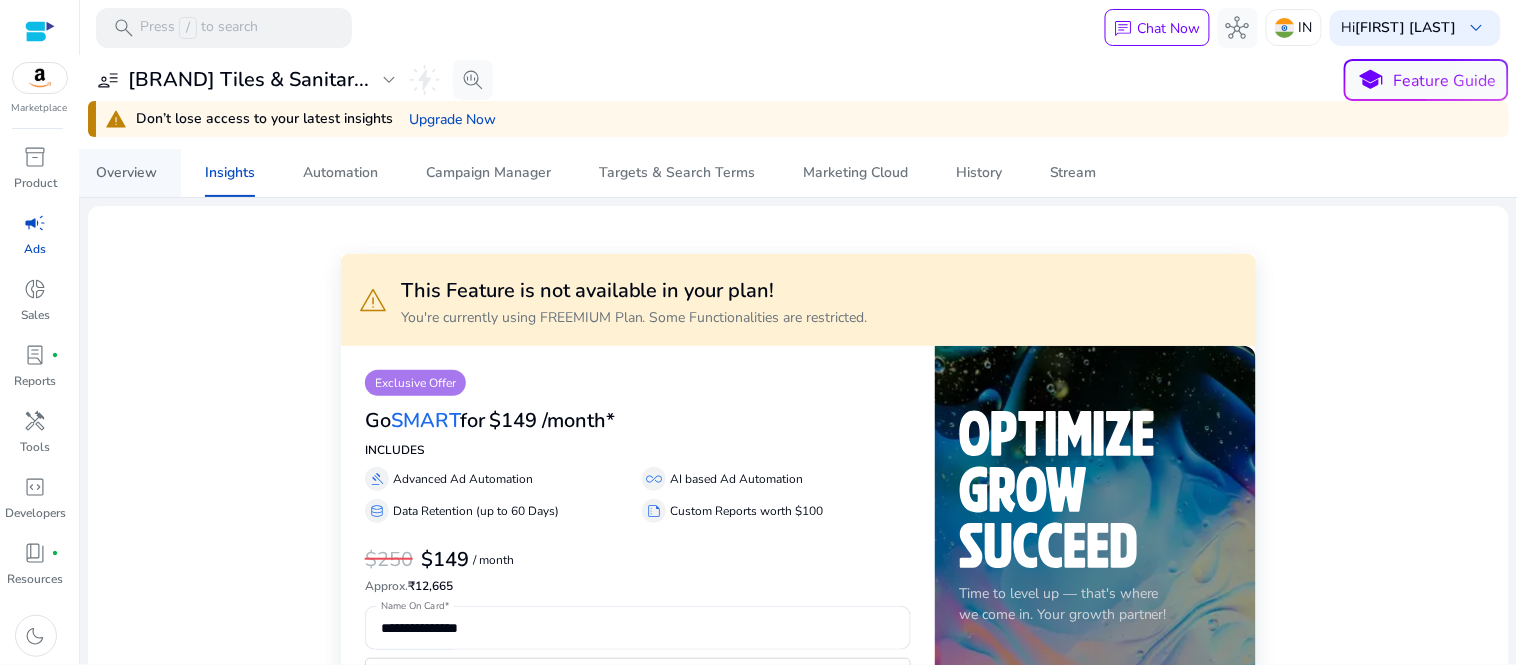 click on "Overview" at bounding box center [126, 173] 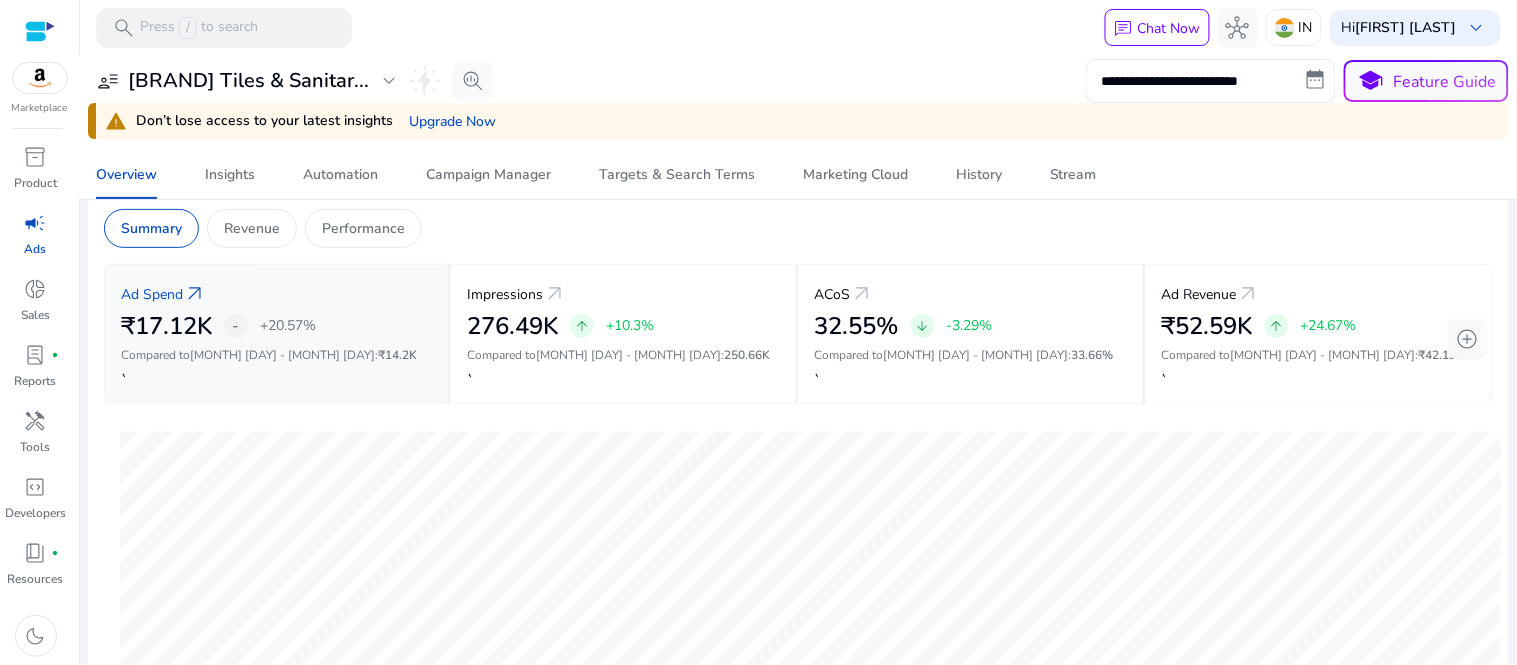 scroll, scrollTop: 0, scrollLeft: 0, axis: both 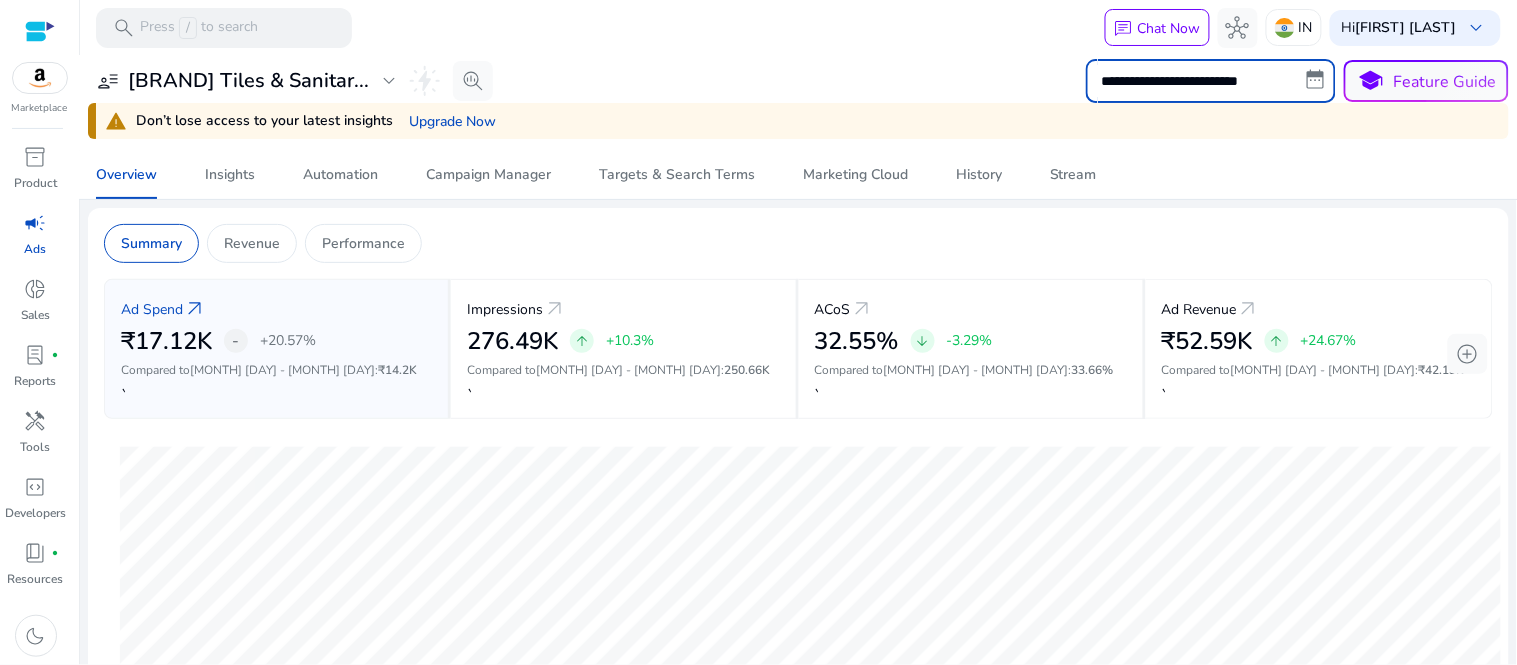 click on "**********" at bounding box center (1211, 81) 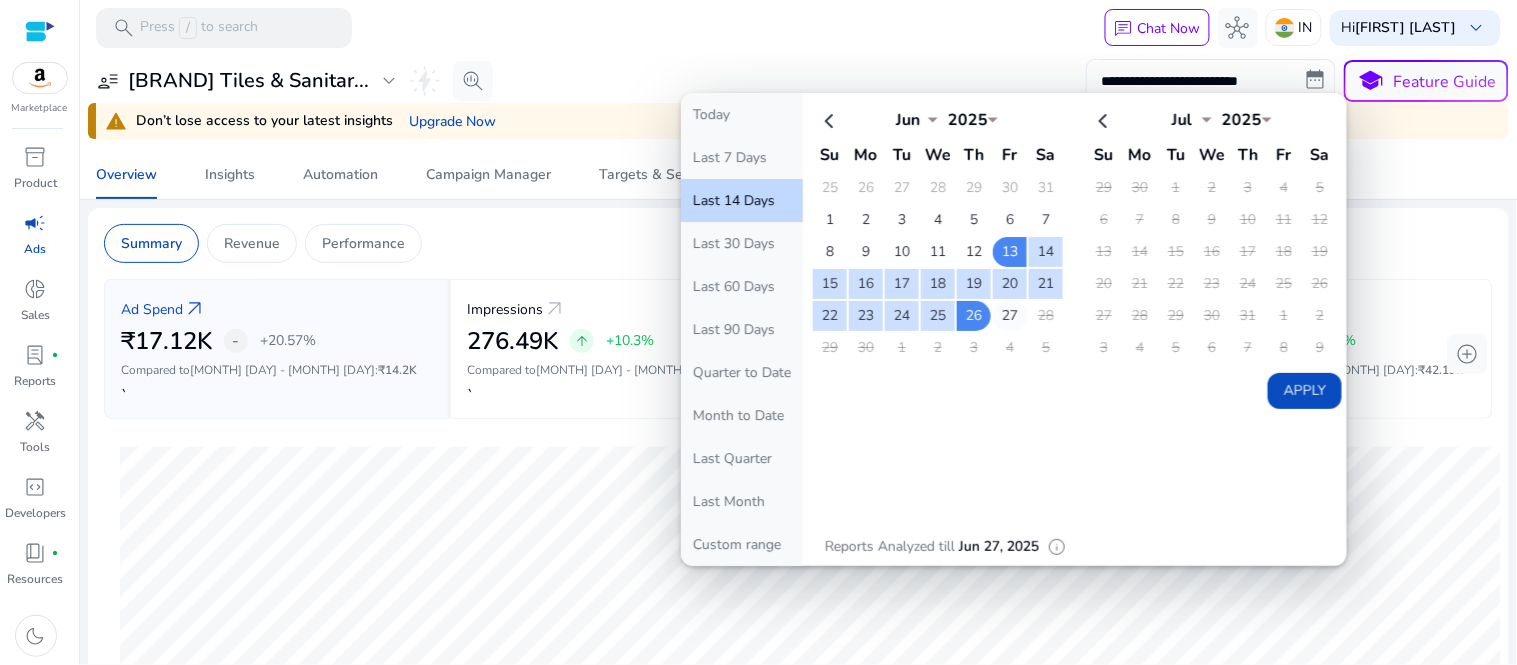 click on "27" 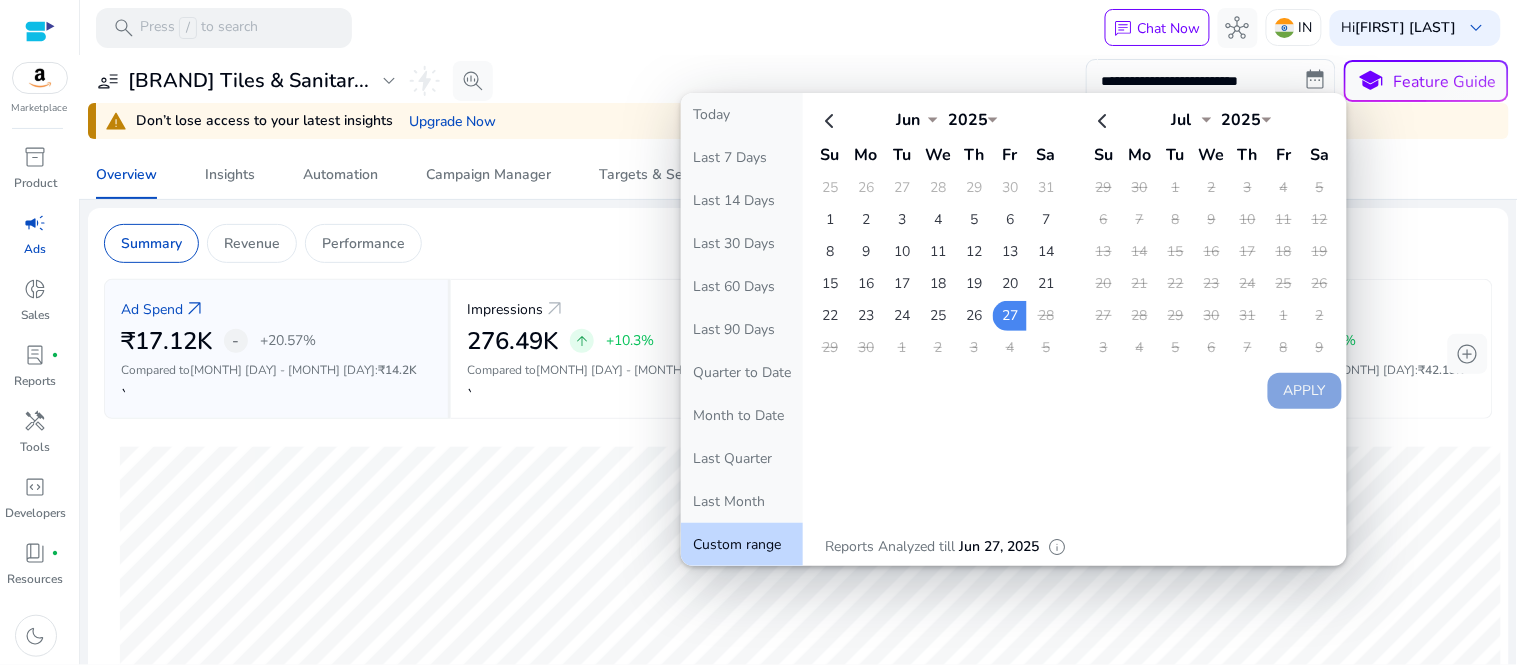 click on "Overview   Insights   Automation   Campaign Manager   Targets & Search Terms   Marketing Cloud   History   Stream" 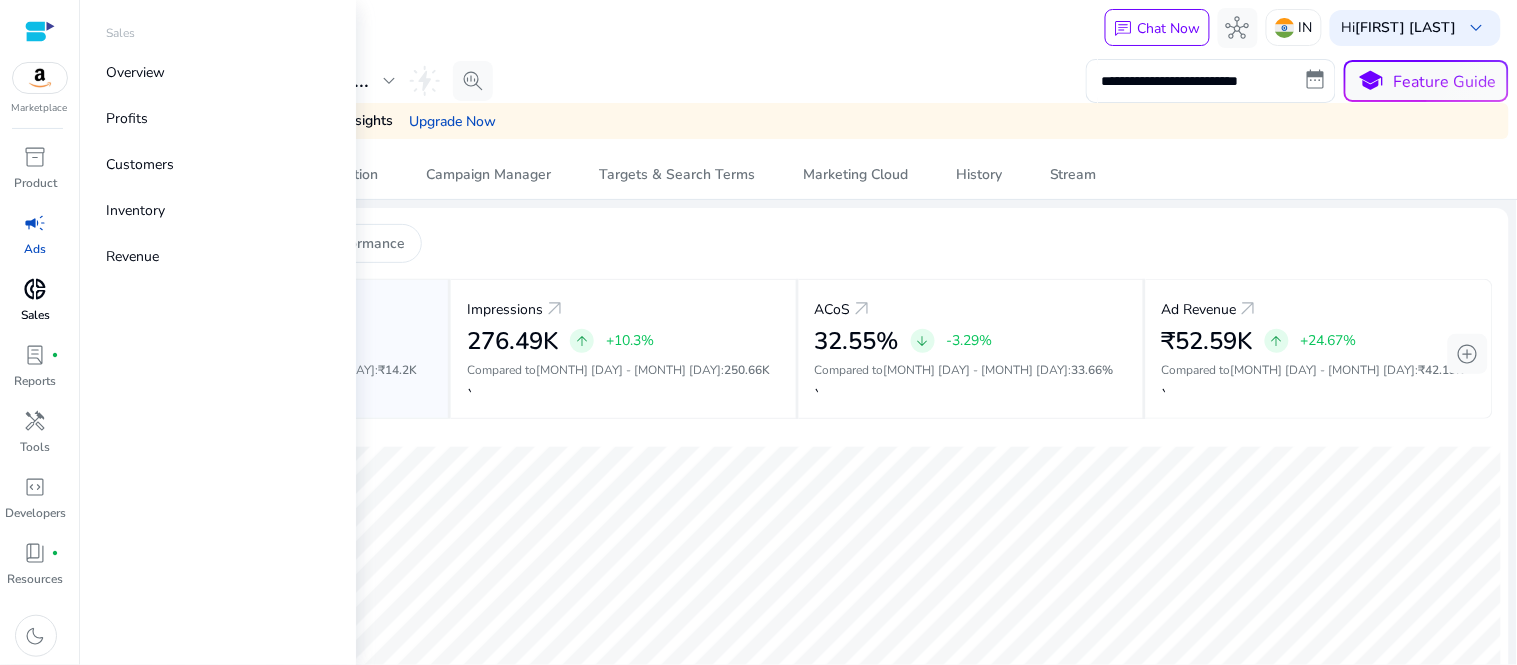 click on "donut_small" at bounding box center [36, 289] 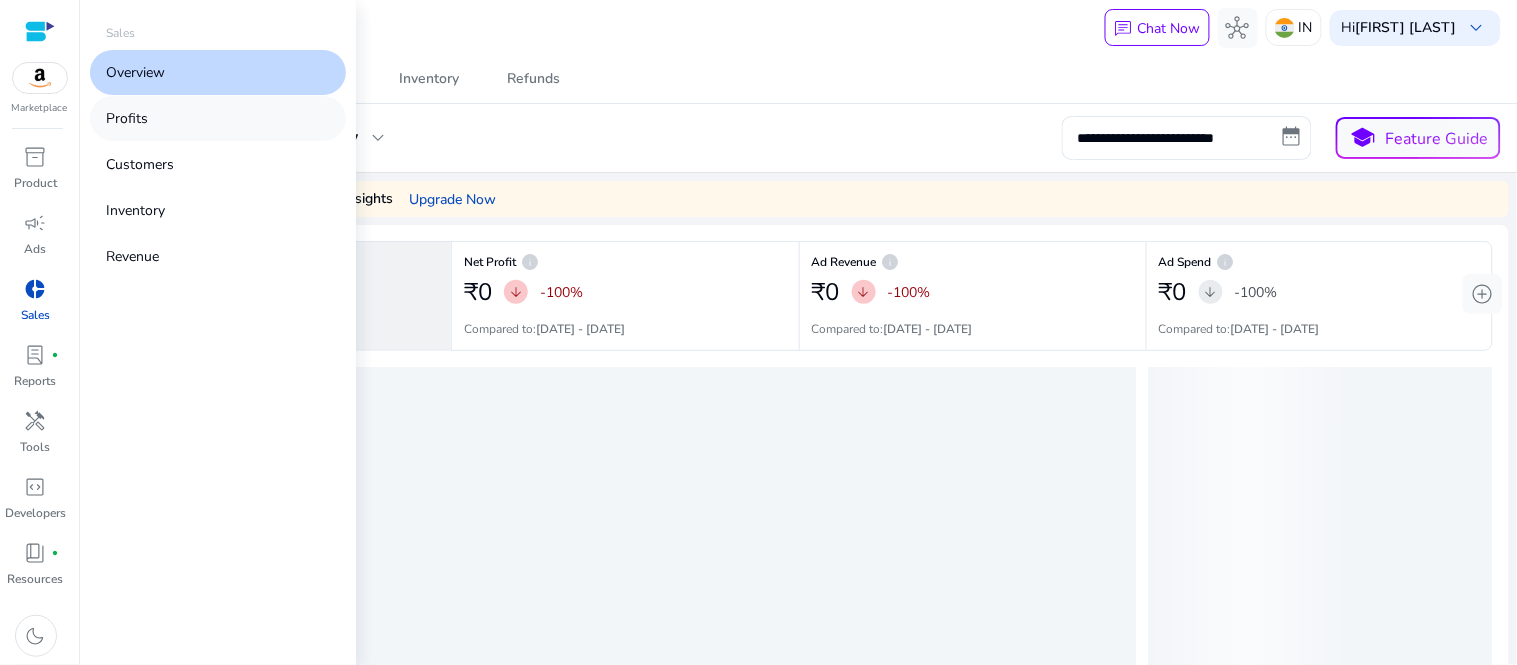 click on "Profits" at bounding box center (218, 118) 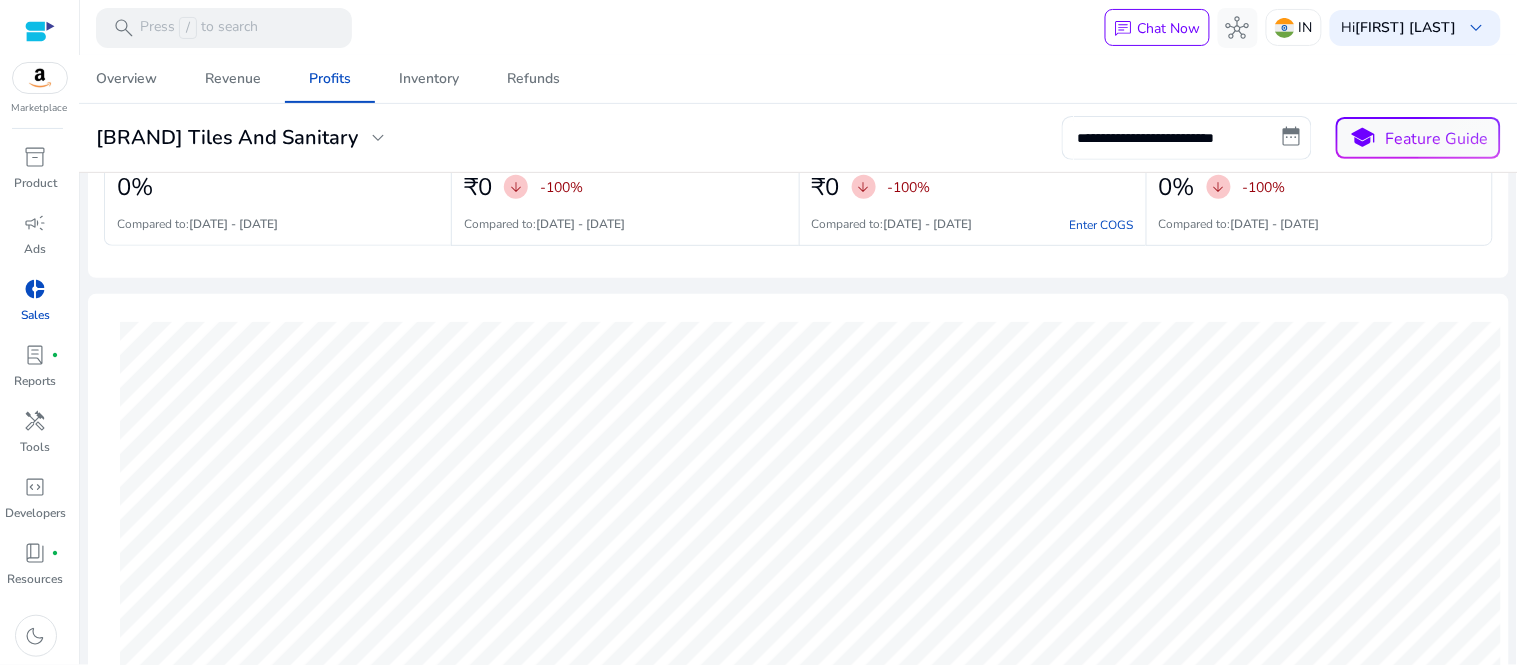 scroll, scrollTop: 0, scrollLeft: 0, axis: both 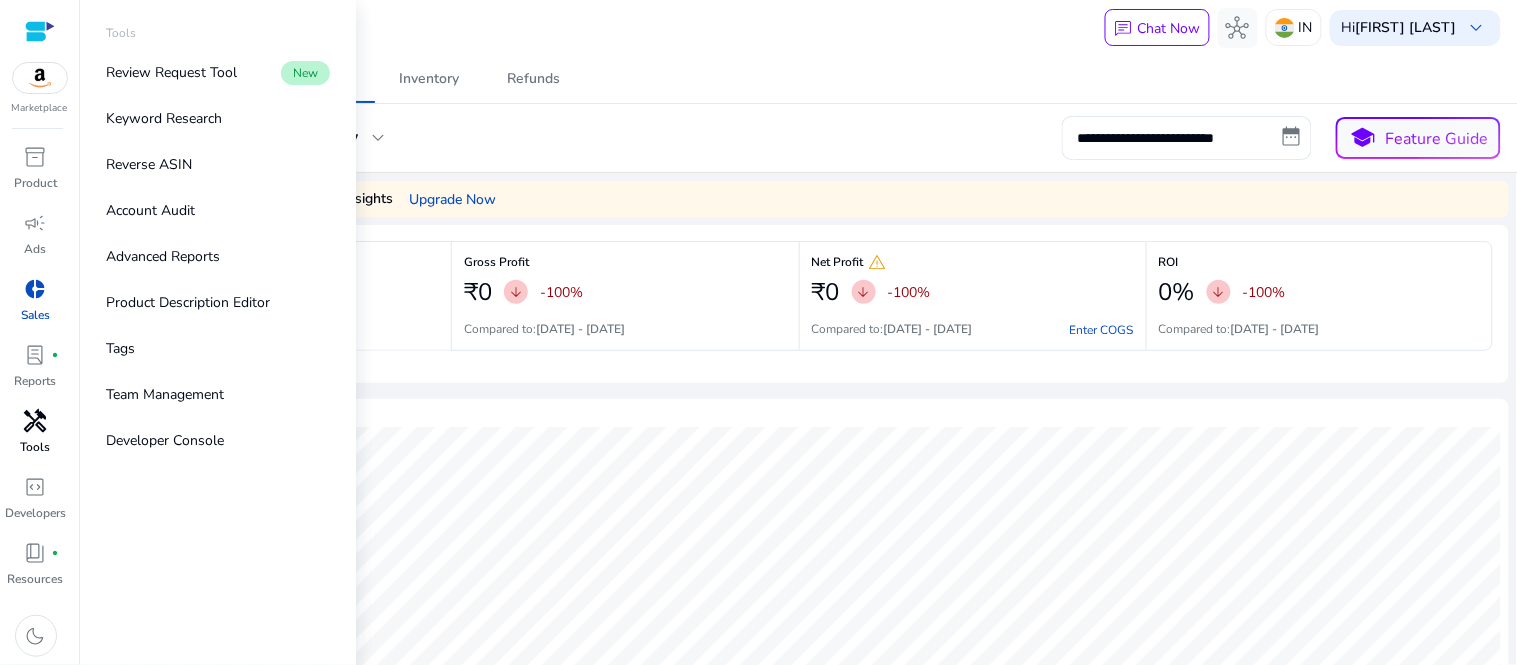 click on "Tools" at bounding box center [36, 447] 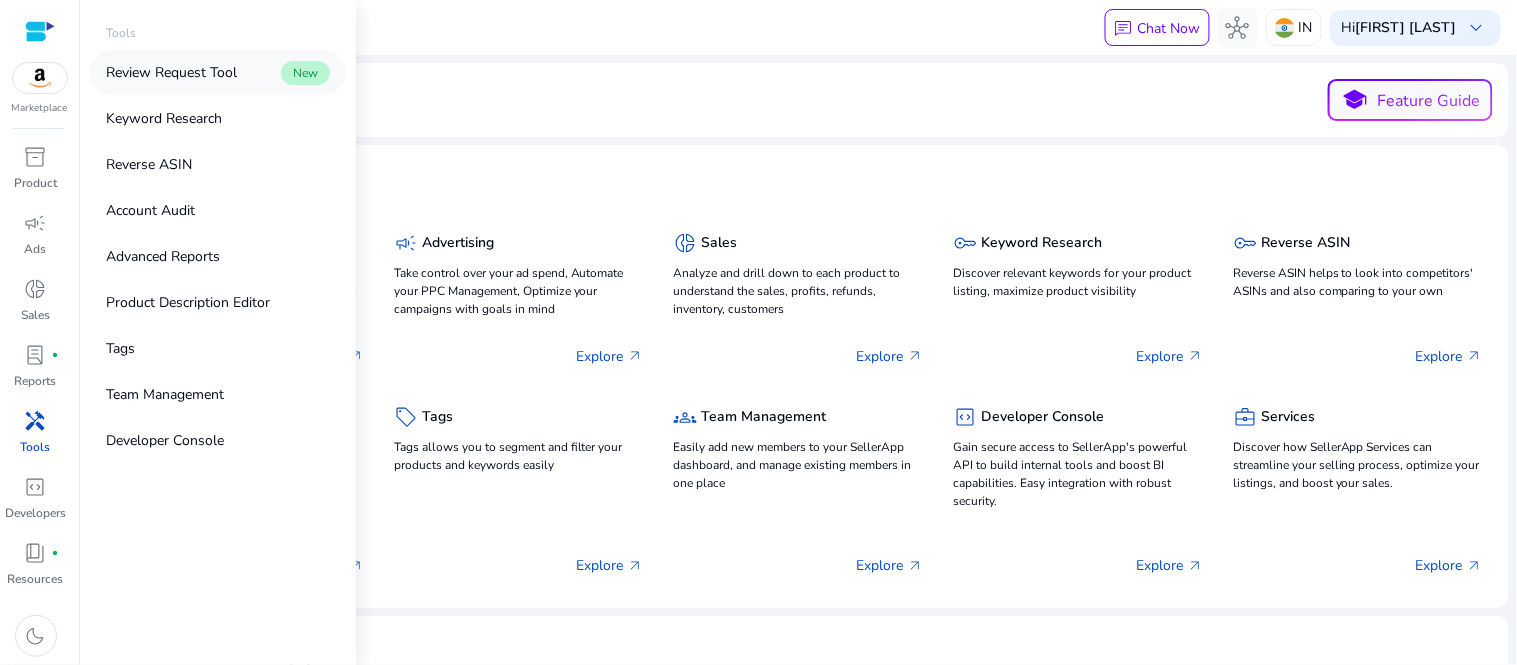 click on "Review Request Tool" at bounding box center (171, 72) 